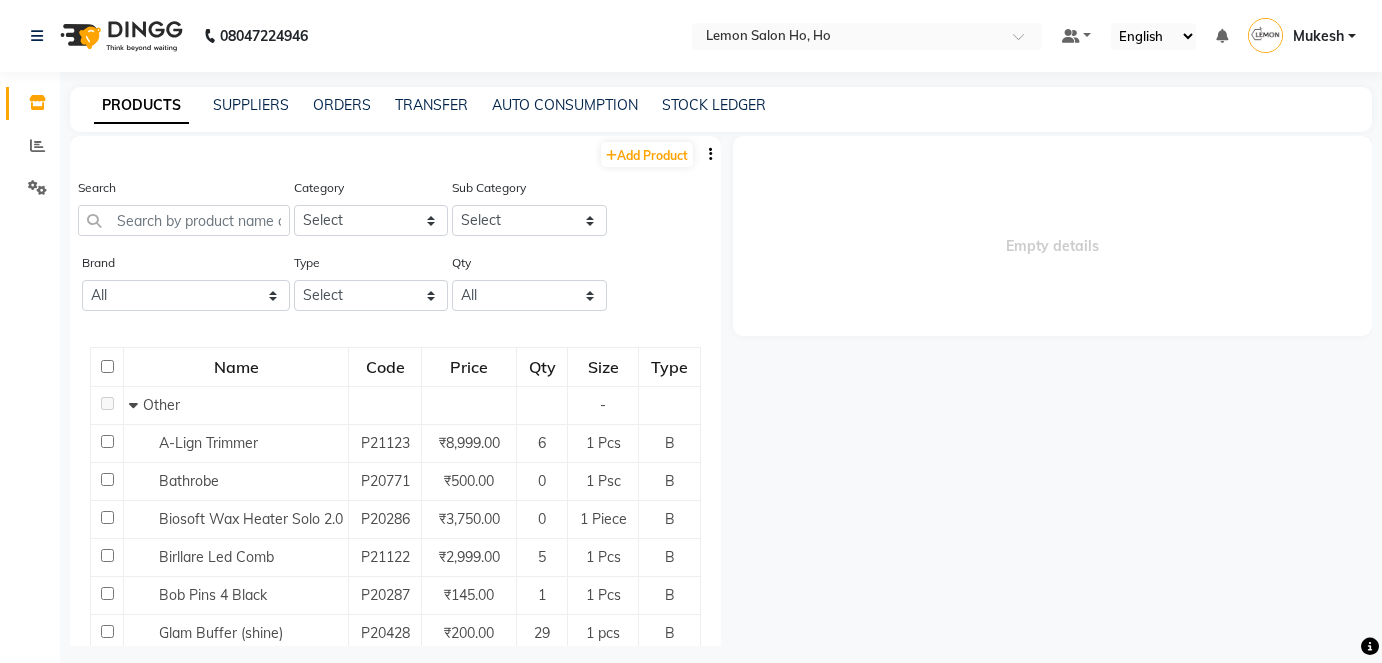 scroll, scrollTop: 0, scrollLeft: 0, axis: both 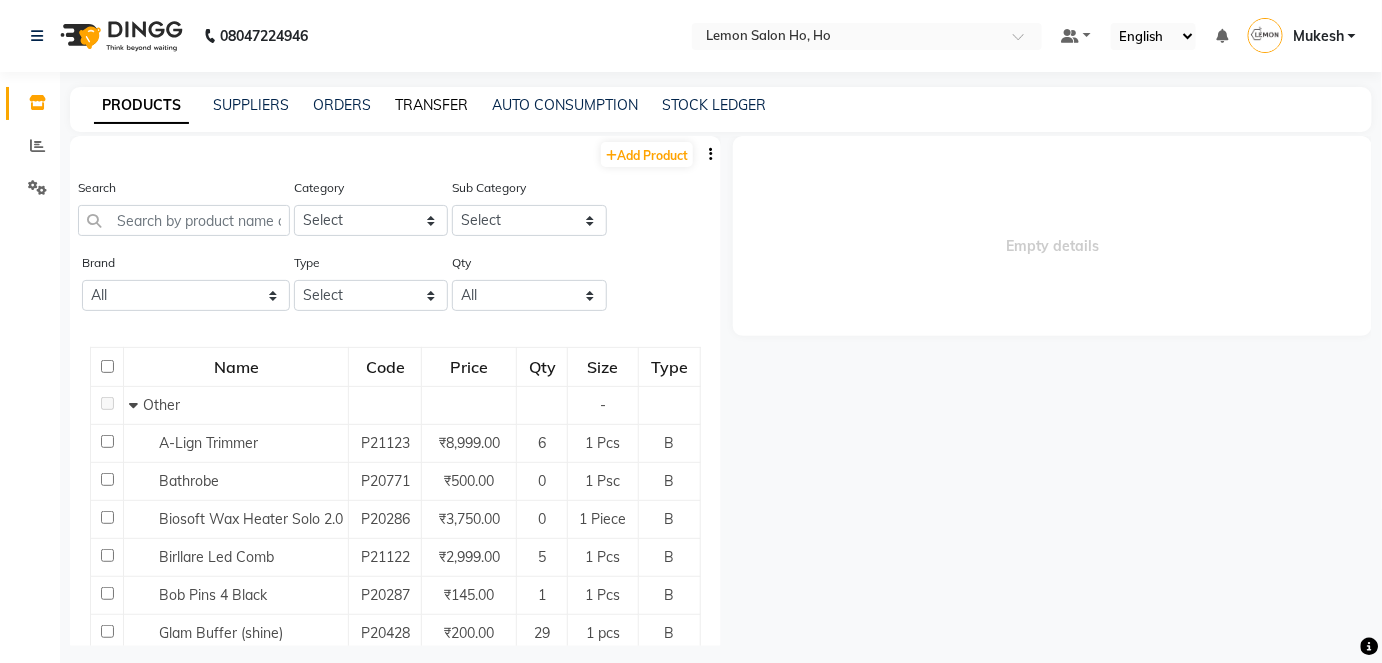 click on "TRANSFER" 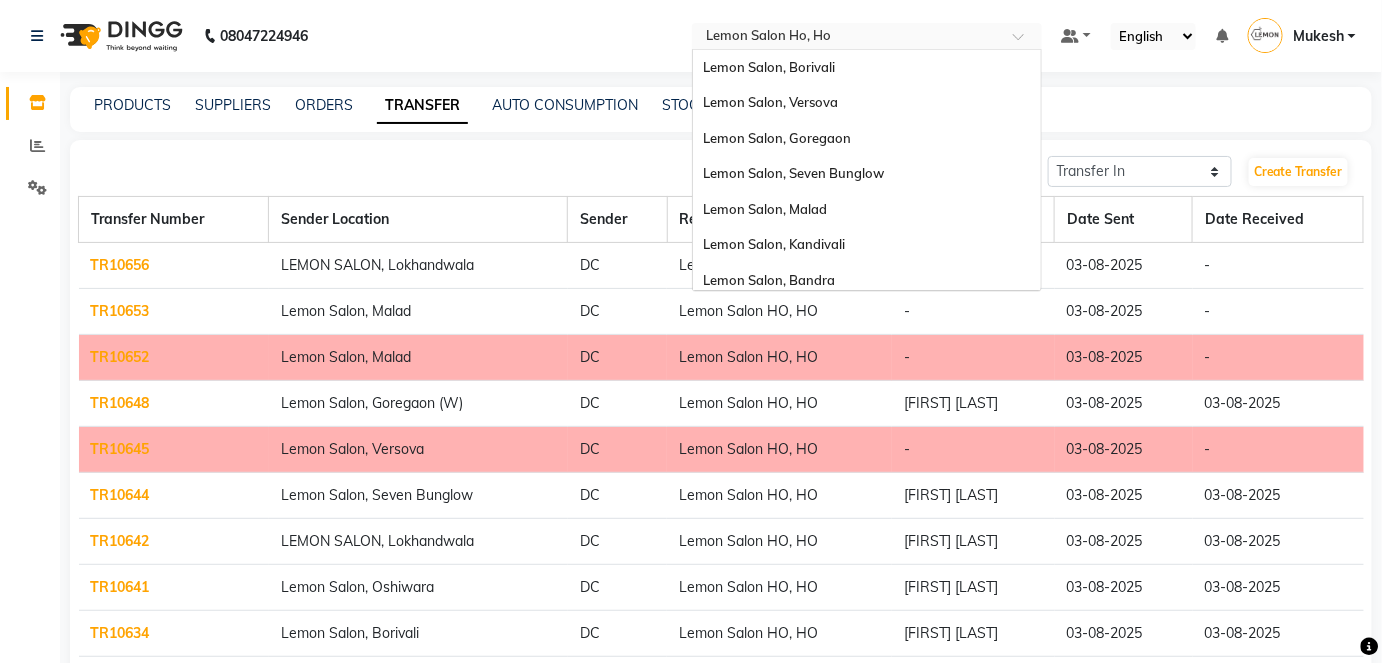 click at bounding box center (1025, 42) 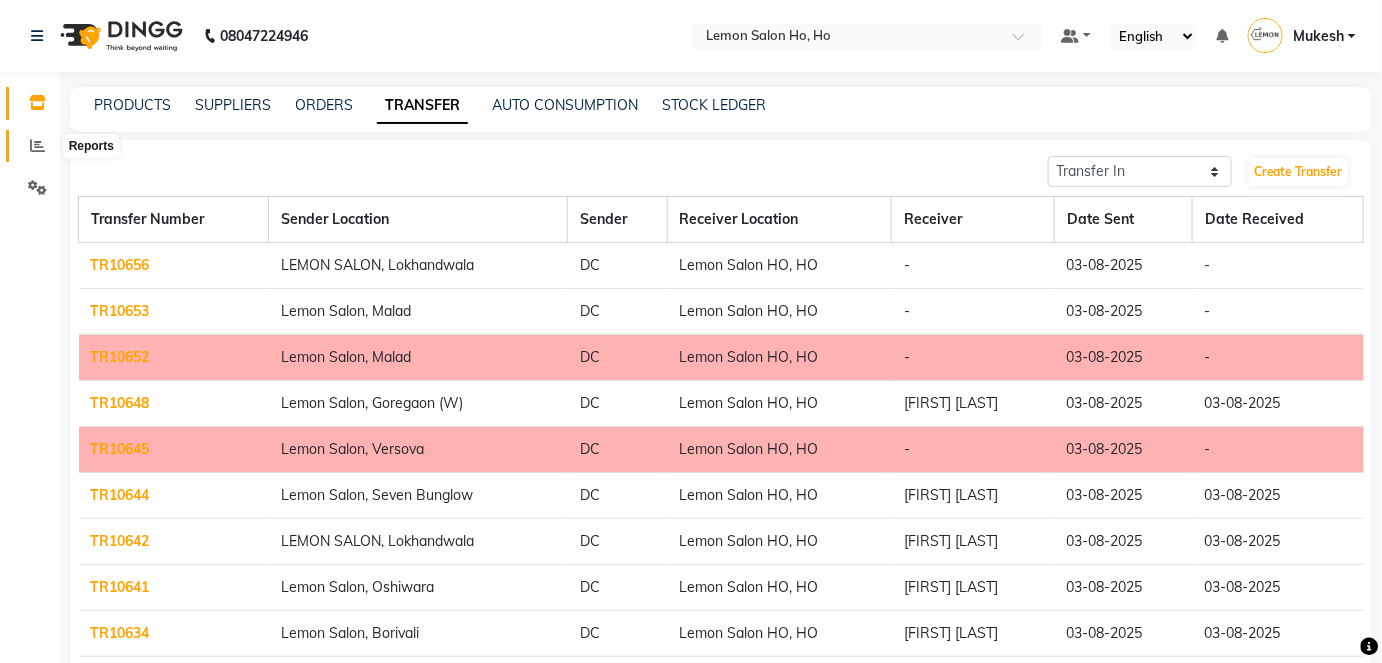 click 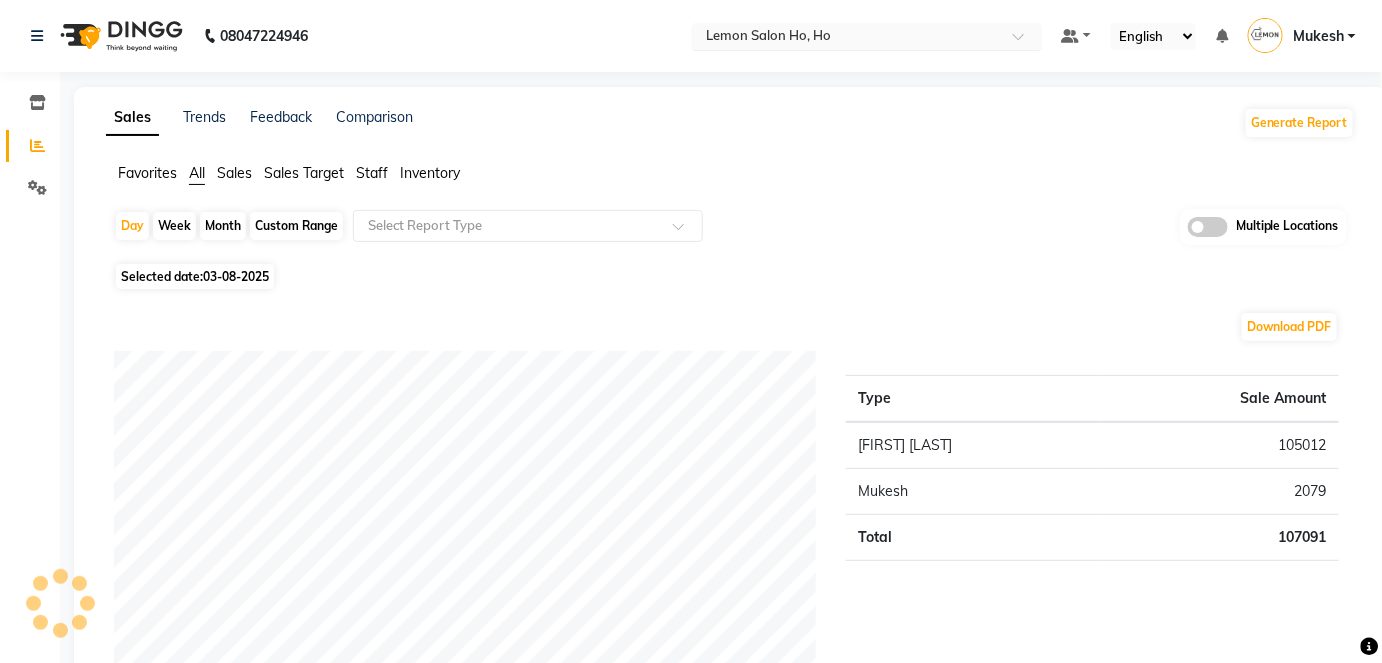 click at bounding box center [1025, 42] 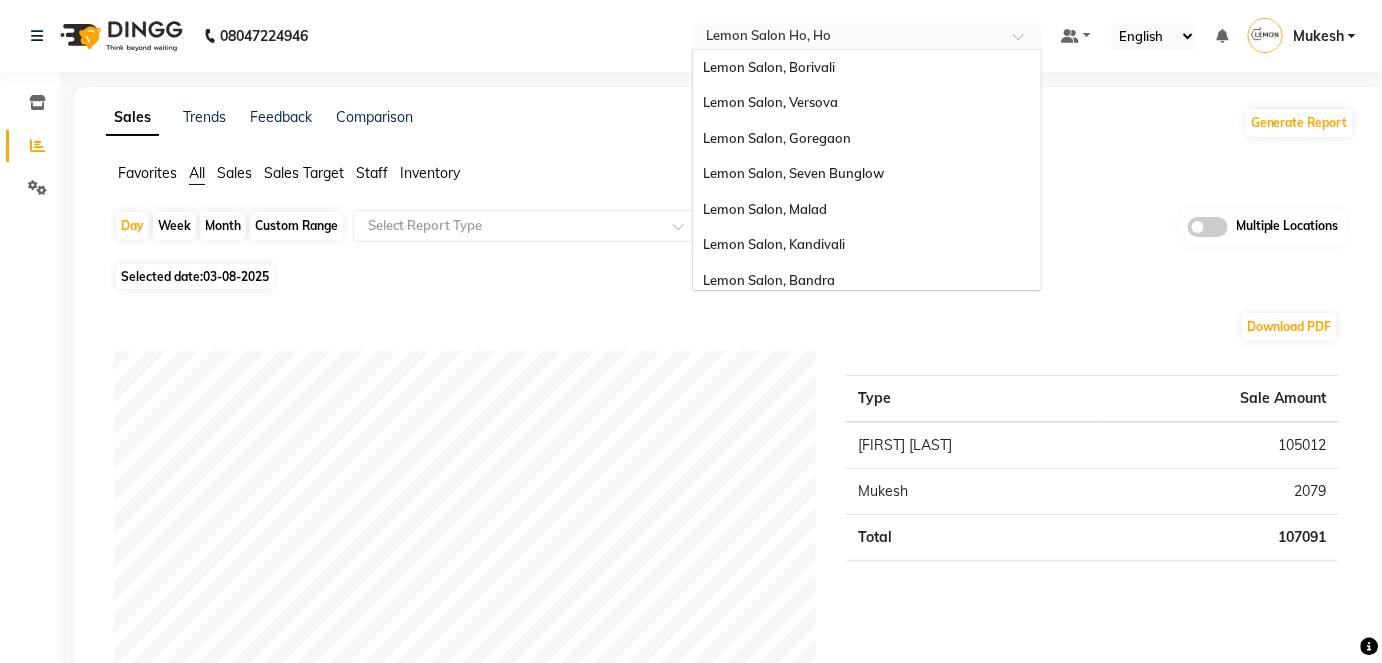 scroll, scrollTop: 186, scrollLeft: 0, axis: vertical 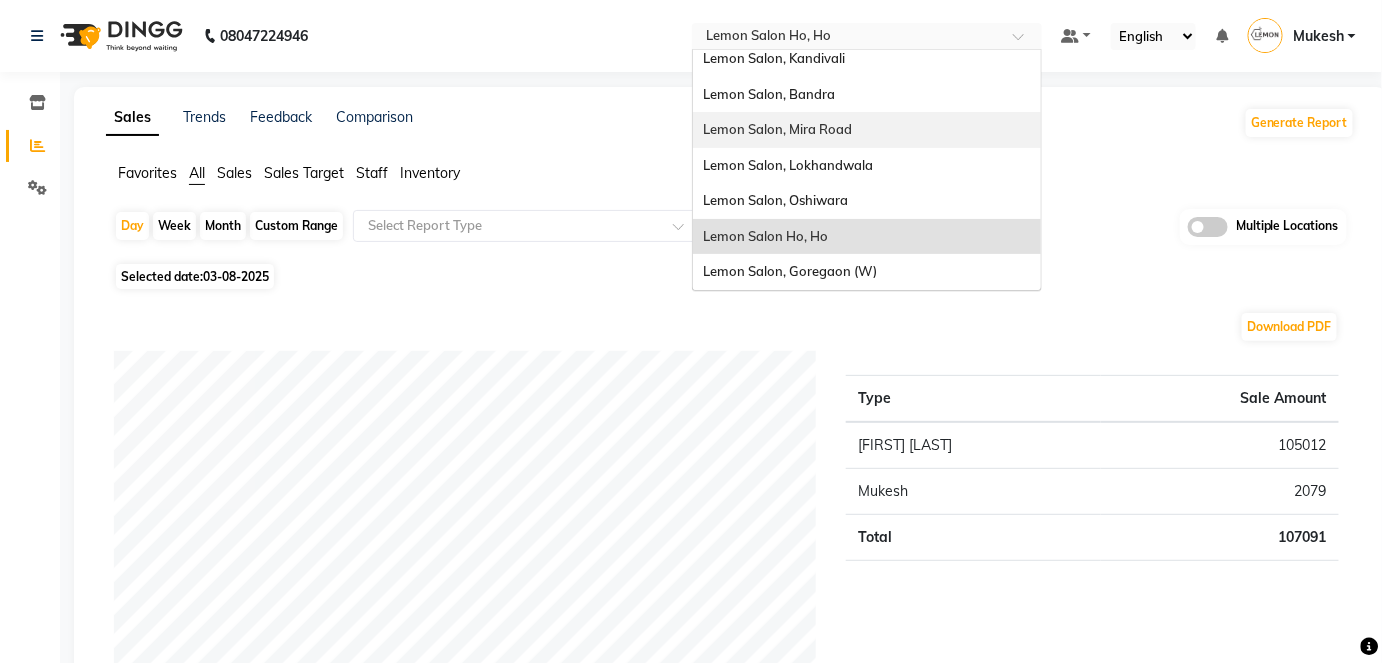 click on "Lemon Salon, Mira Road" at bounding box center [867, 130] 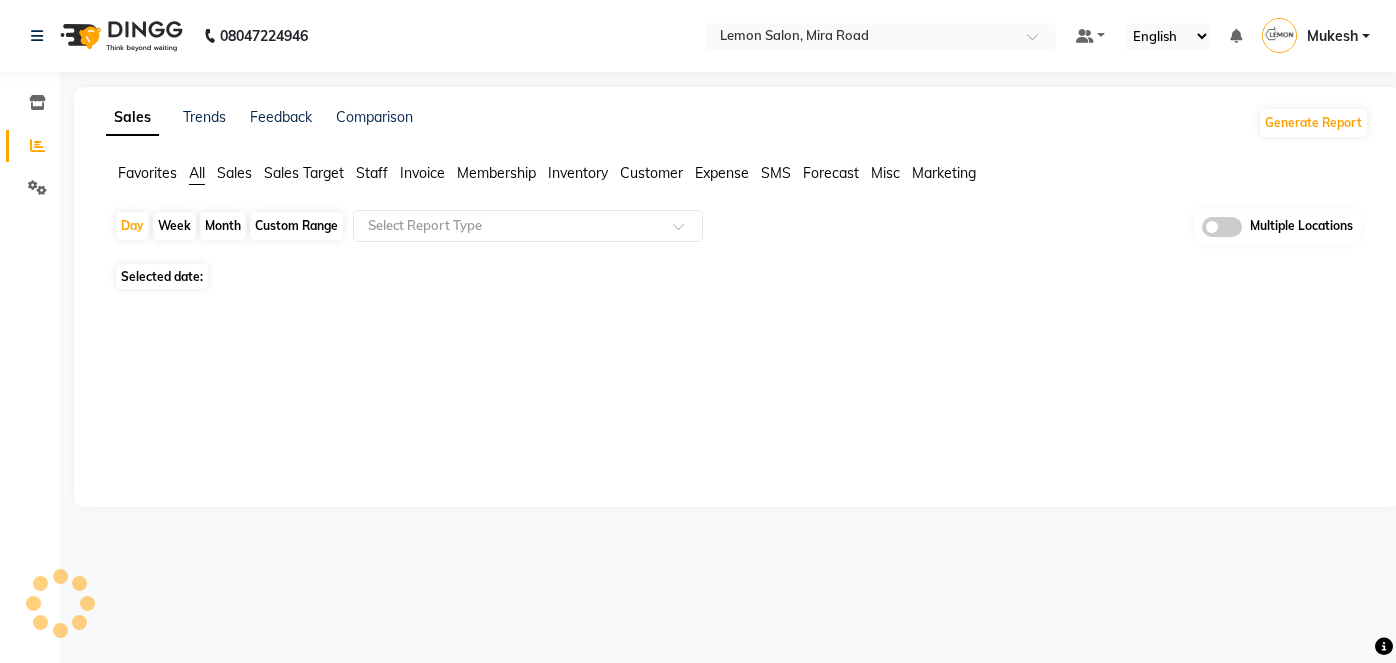scroll, scrollTop: 0, scrollLeft: 0, axis: both 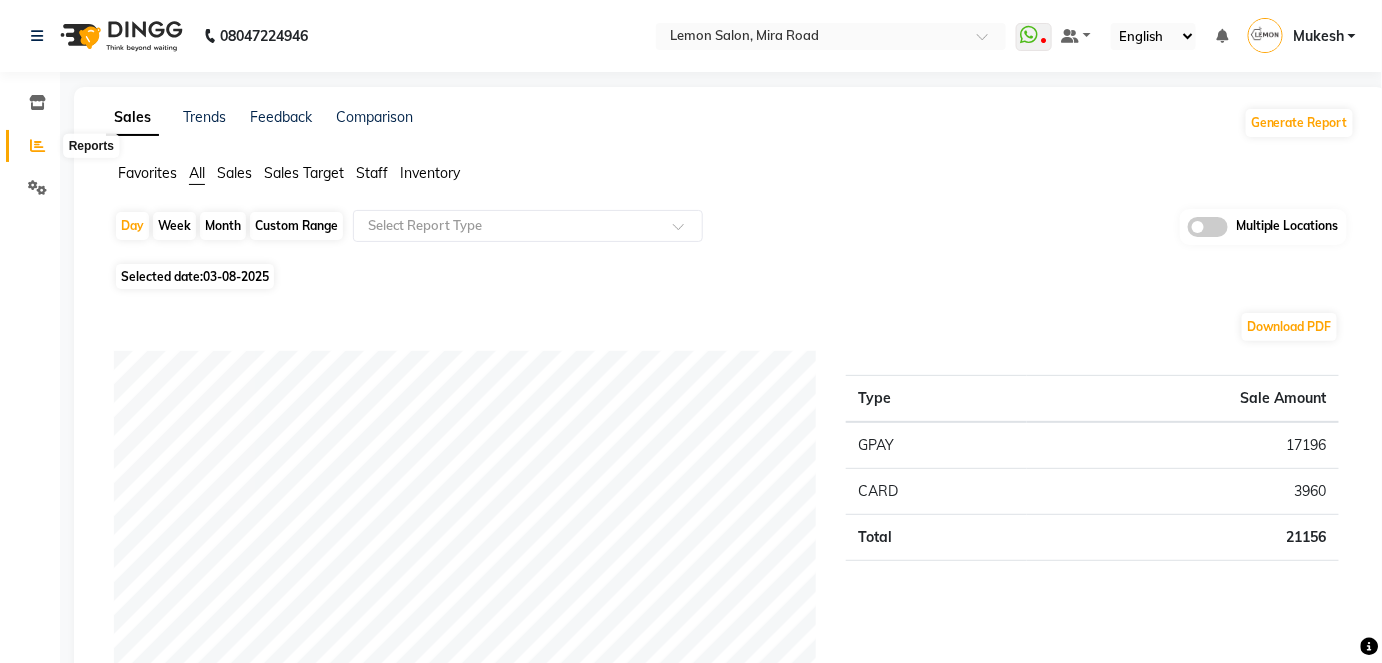 click 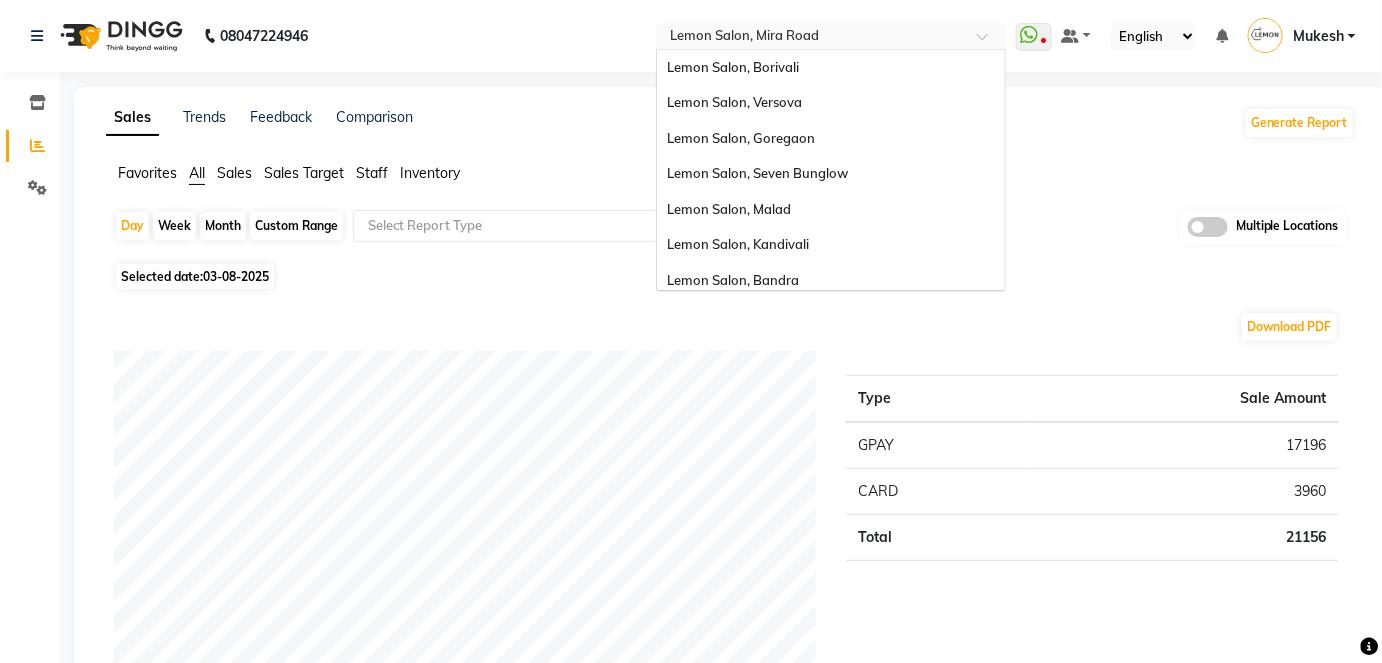 click at bounding box center (989, 42) 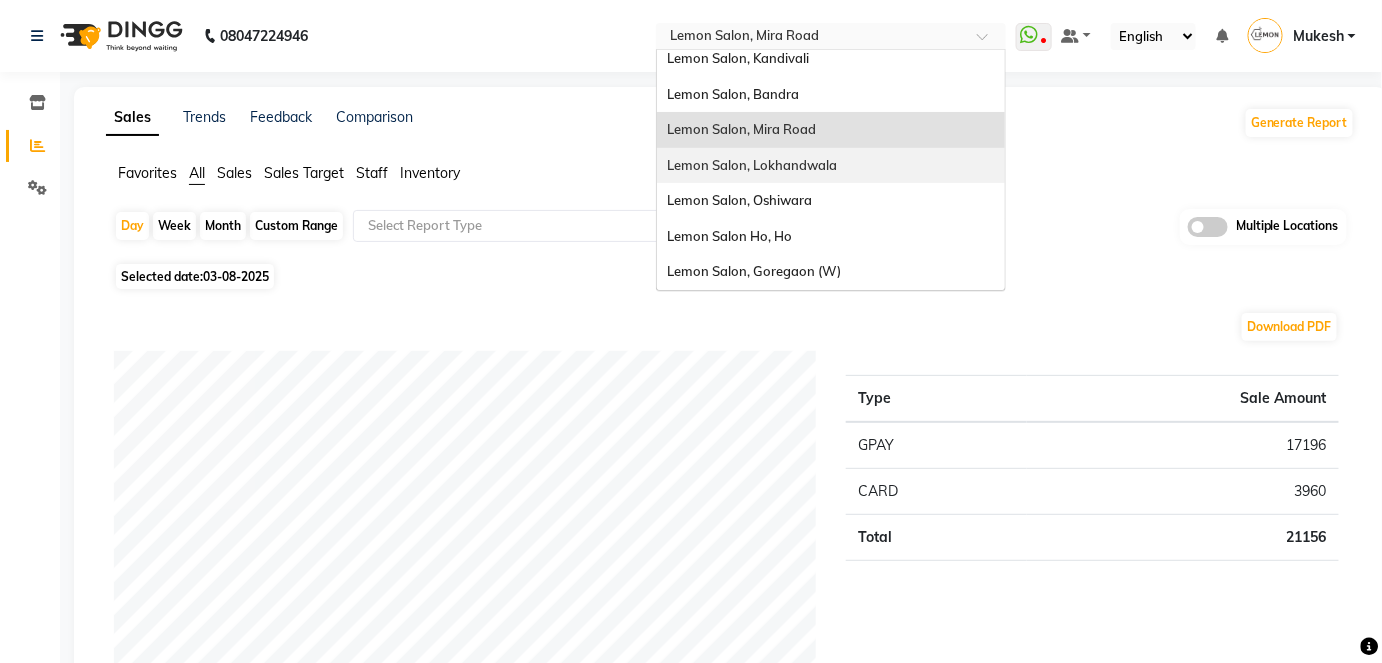 click on "Lemon Salon, Lokhandwala" at bounding box center [752, 165] 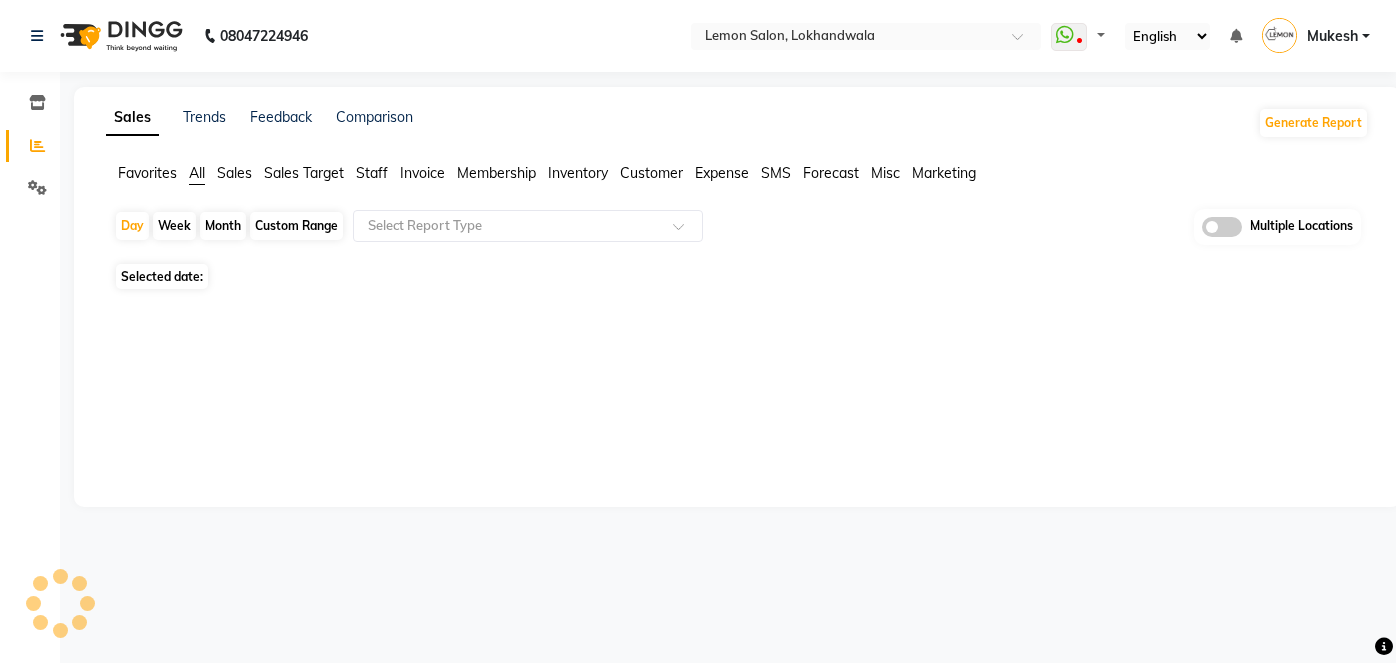 scroll, scrollTop: 0, scrollLeft: 0, axis: both 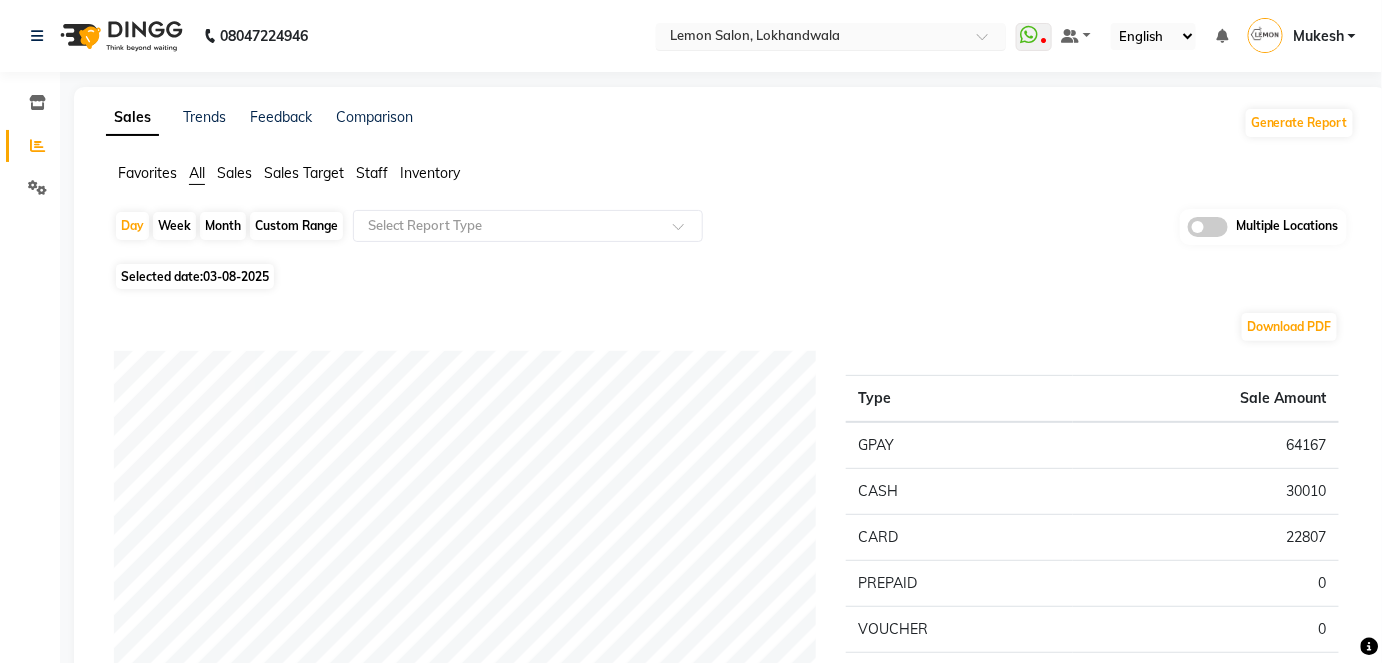 click at bounding box center (989, 42) 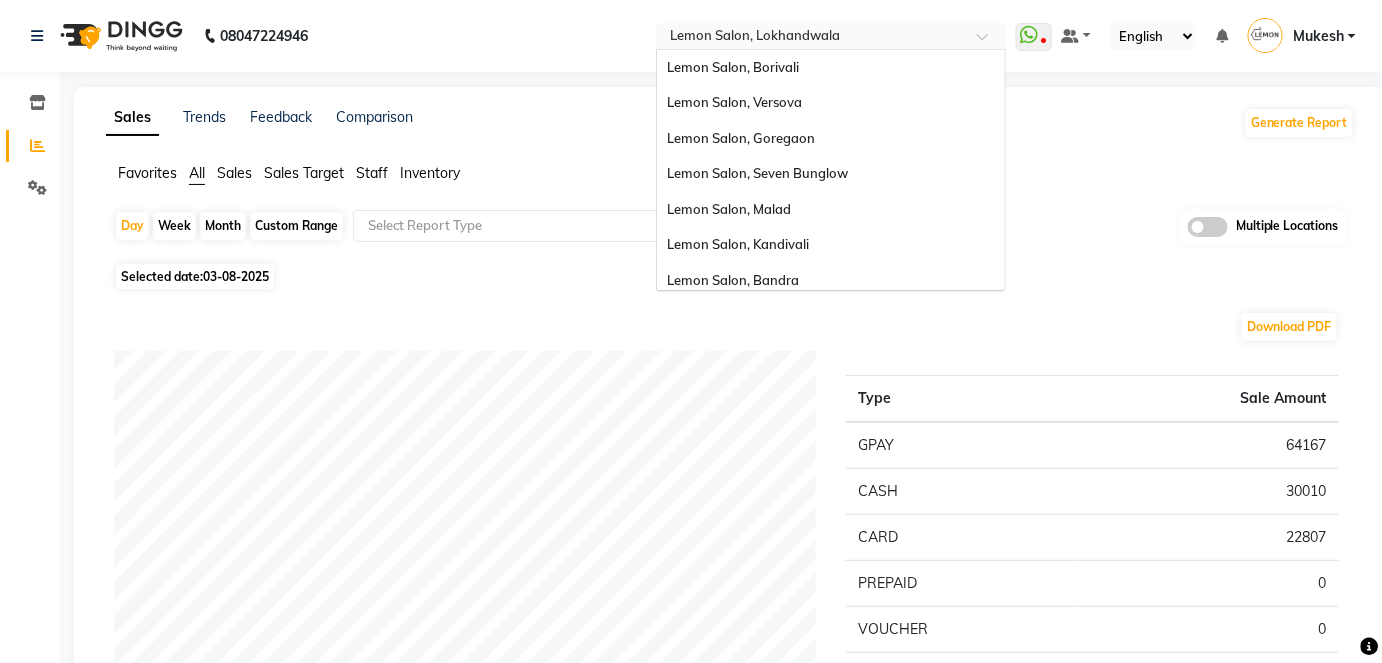 scroll, scrollTop: 186, scrollLeft: 0, axis: vertical 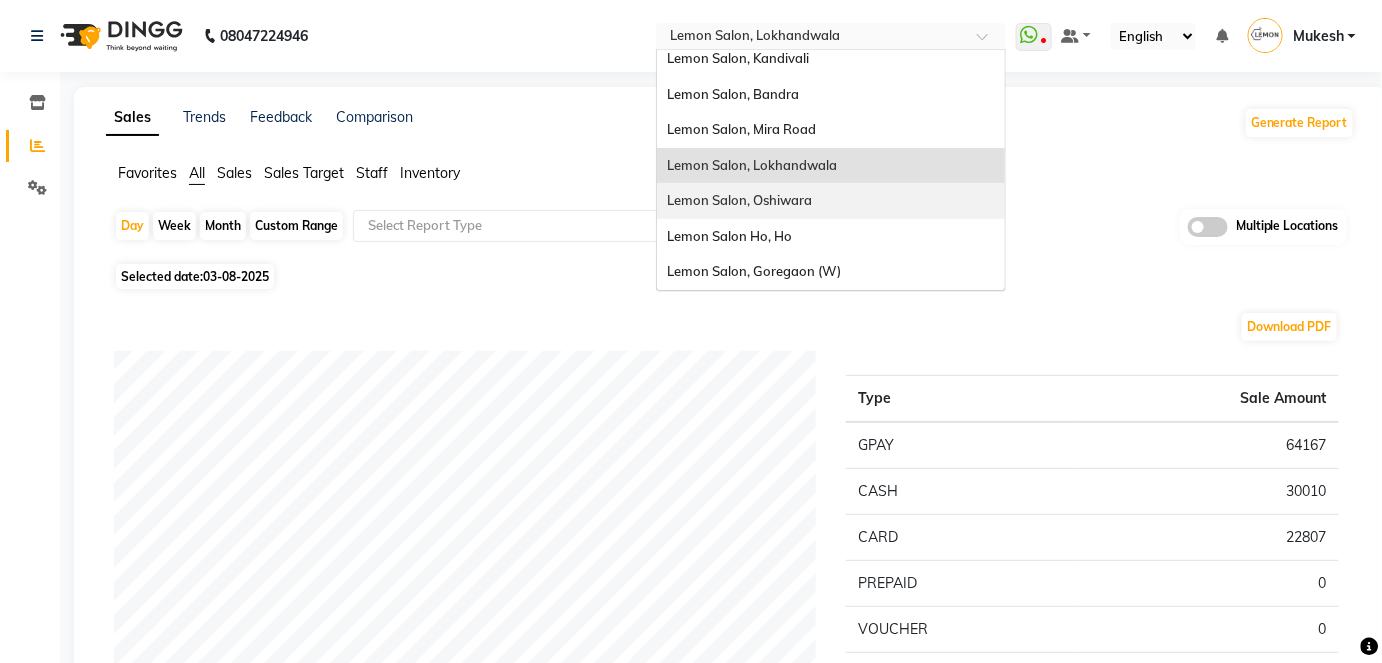 click on "Lemon Salon, Oshiwara" at bounding box center (739, 200) 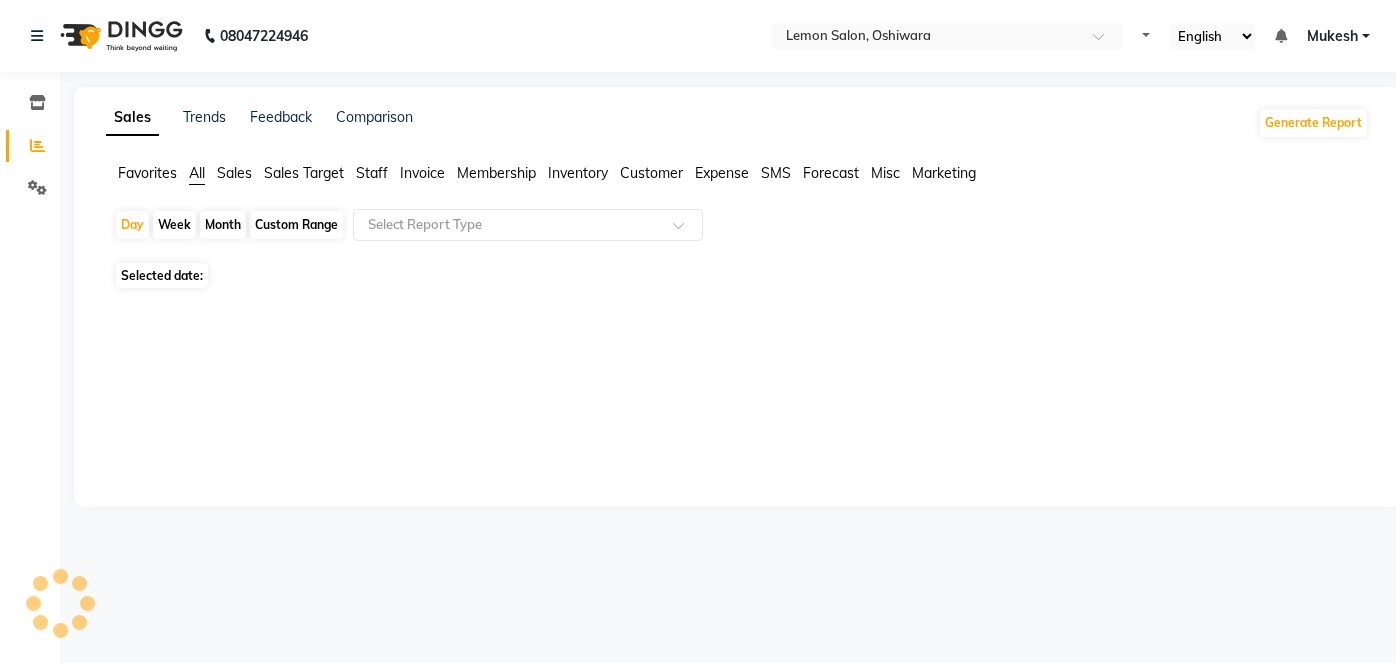 scroll, scrollTop: 0, scrollLeft: 0, axis: both 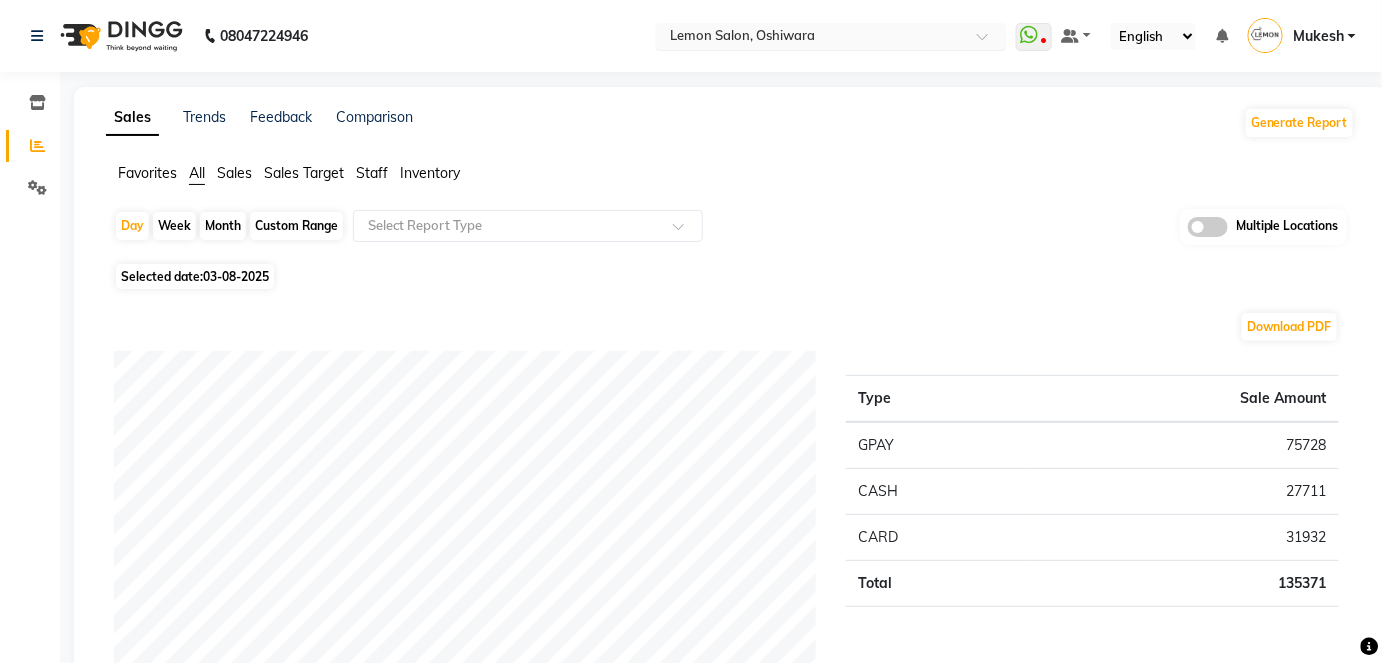 click at bounding box center (989, 42) 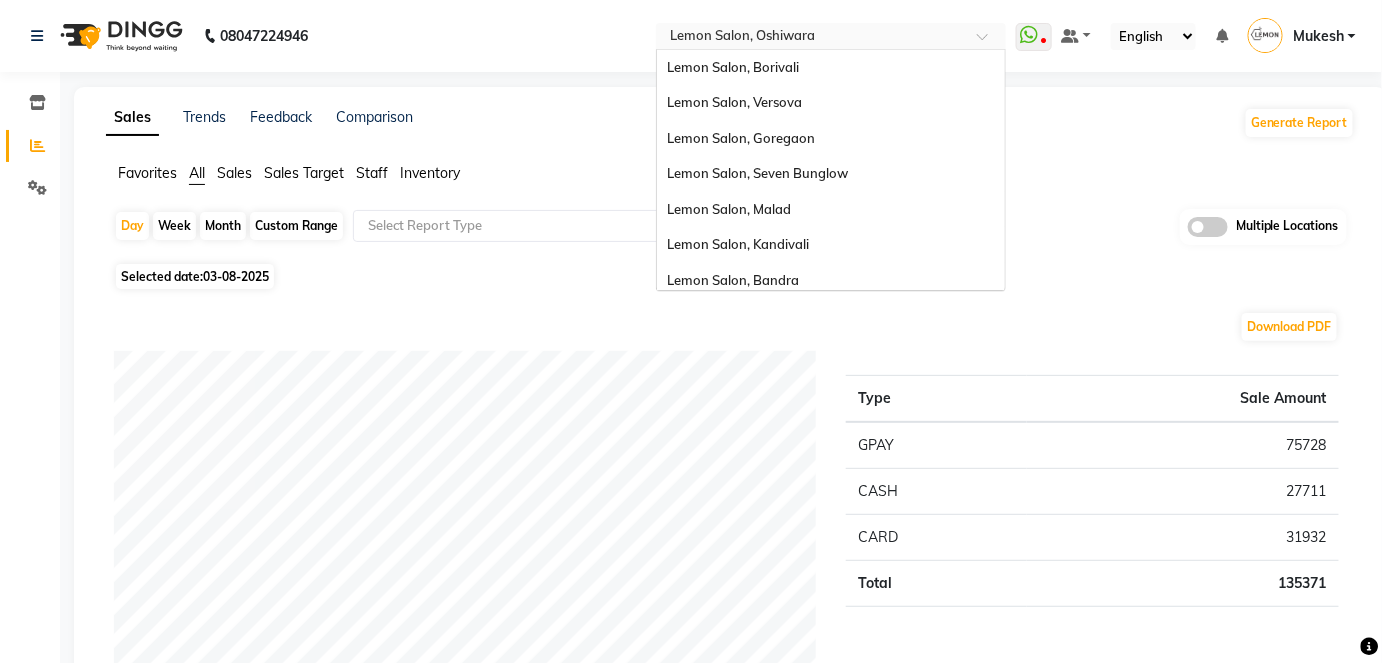 scroll, scrollTop: 186, scrollLeft: 0, axis: vertical 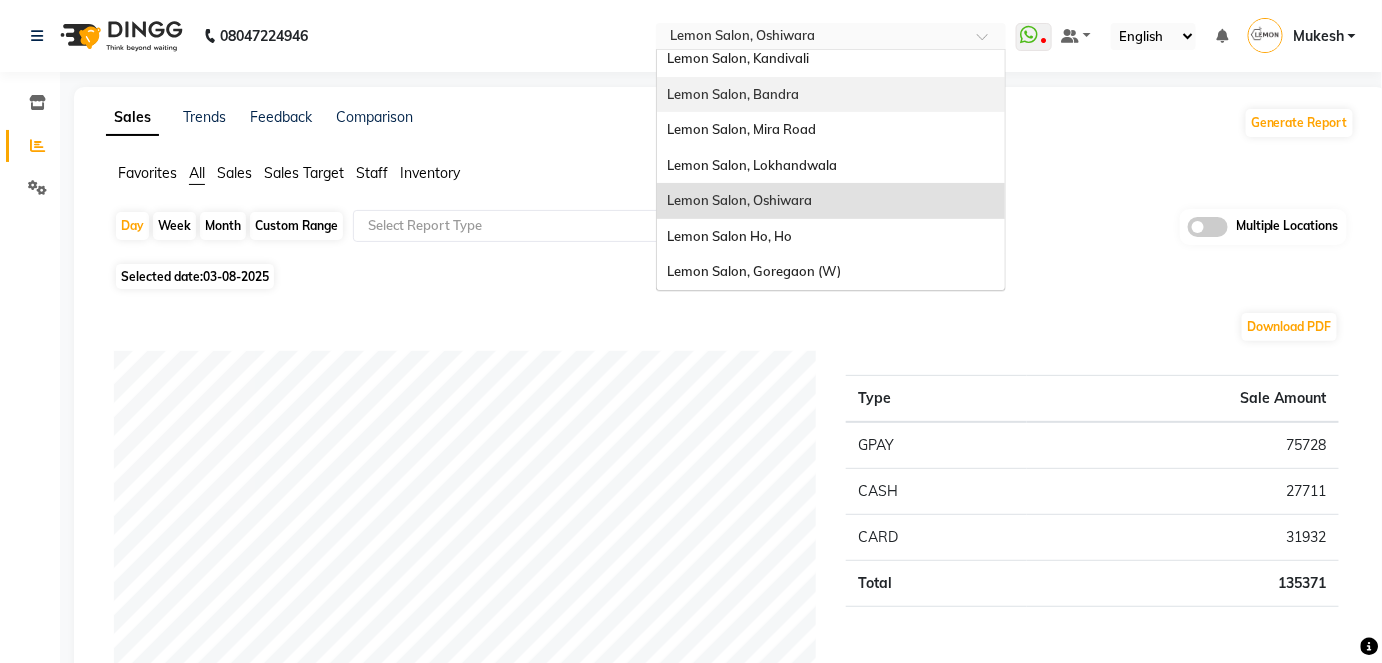 click on "Lemon Salon, Bandra" at bounding box center (831, 95) 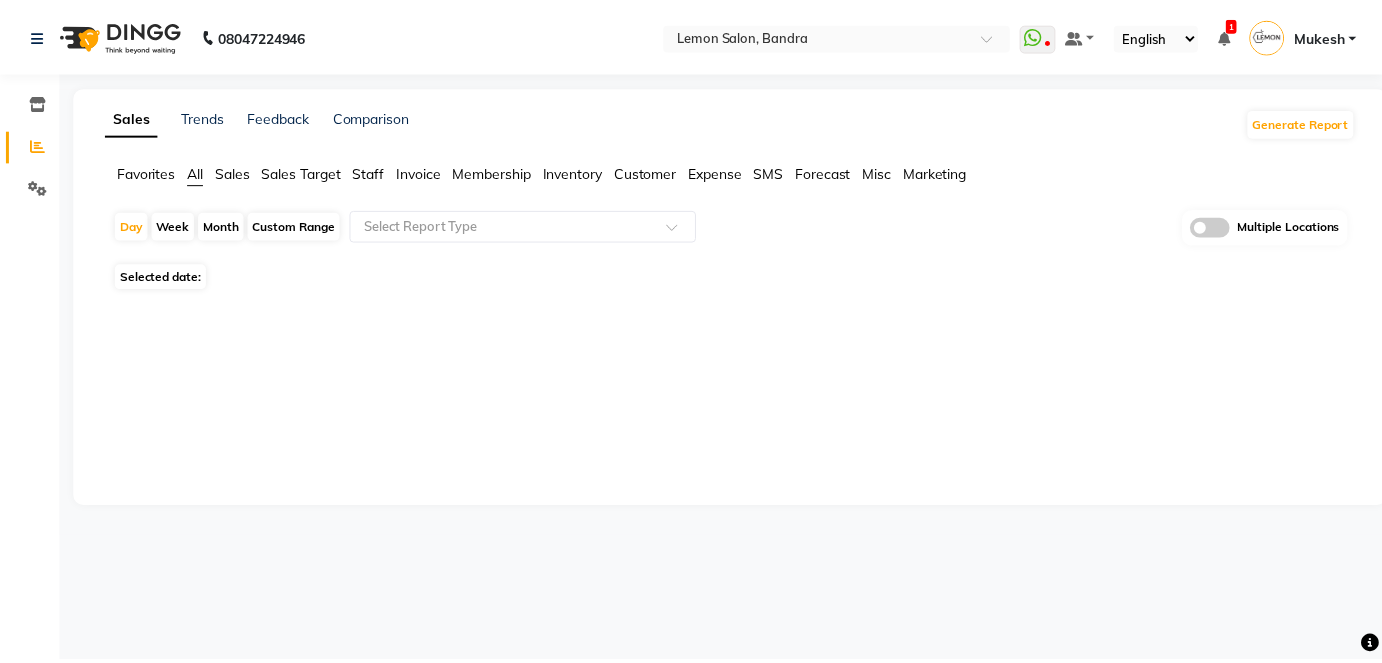 scroll, scrollTop: 0, scrollLeft: 0, axis: both 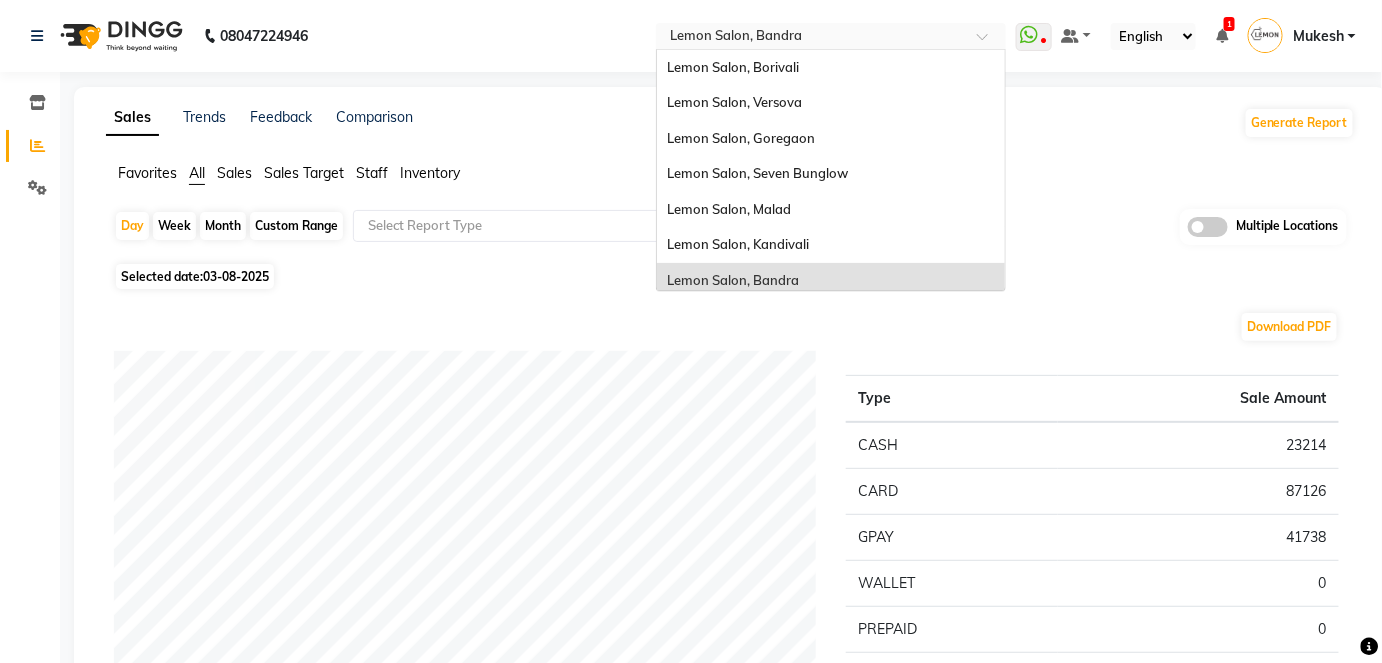 click at bounding box center (989, 42) 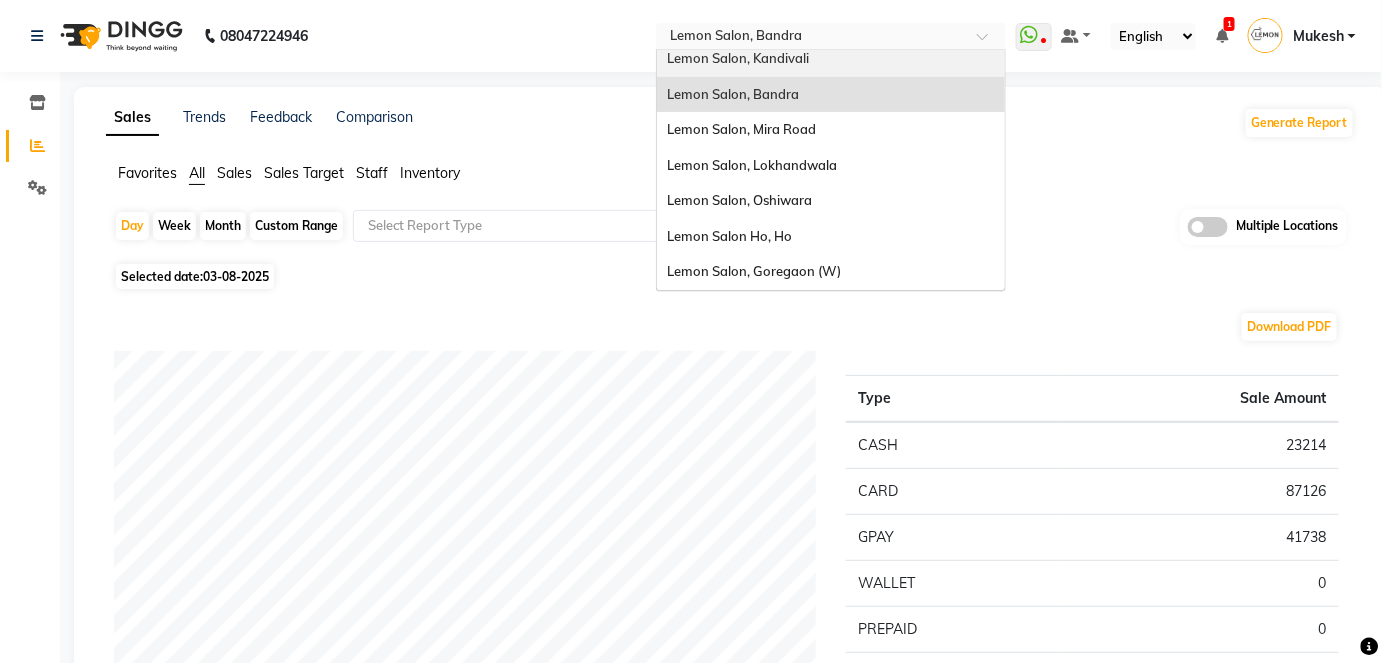 click on "Lemon Salon, Kandivali" at bounding box center (831, 59) 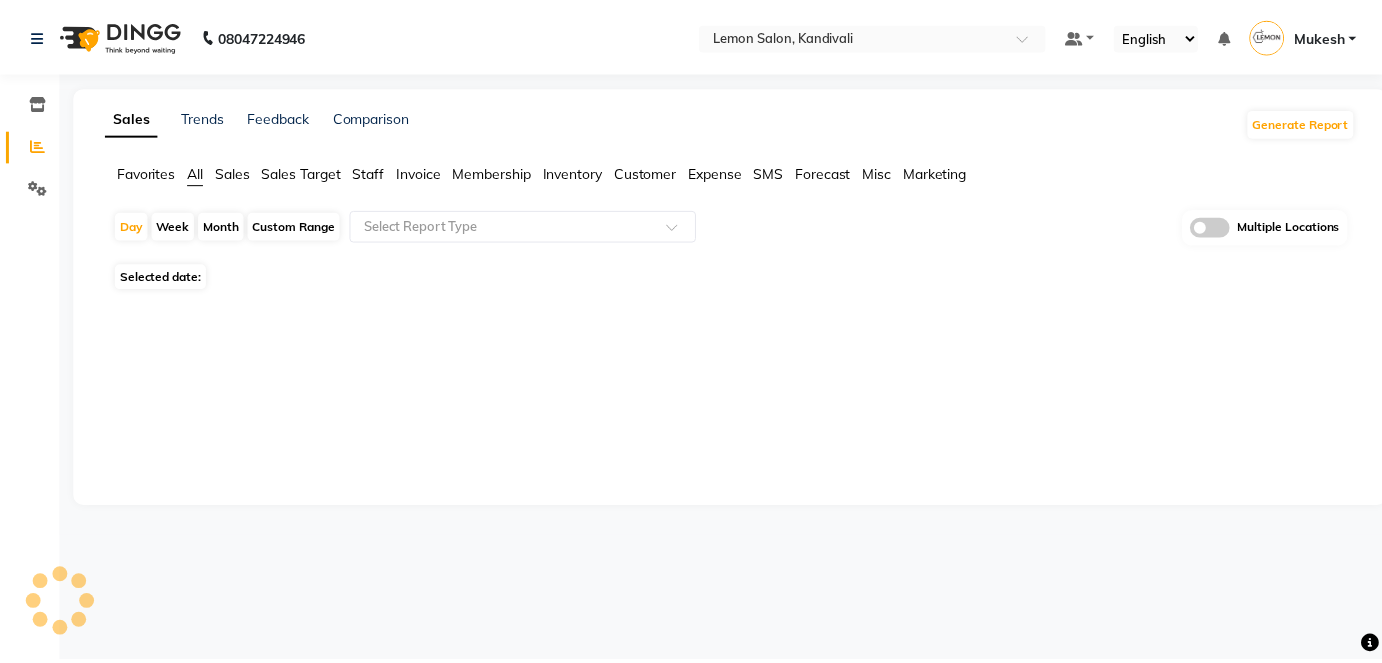 scroll, scrollTop: 0, scrollLeft: 0, axis: both 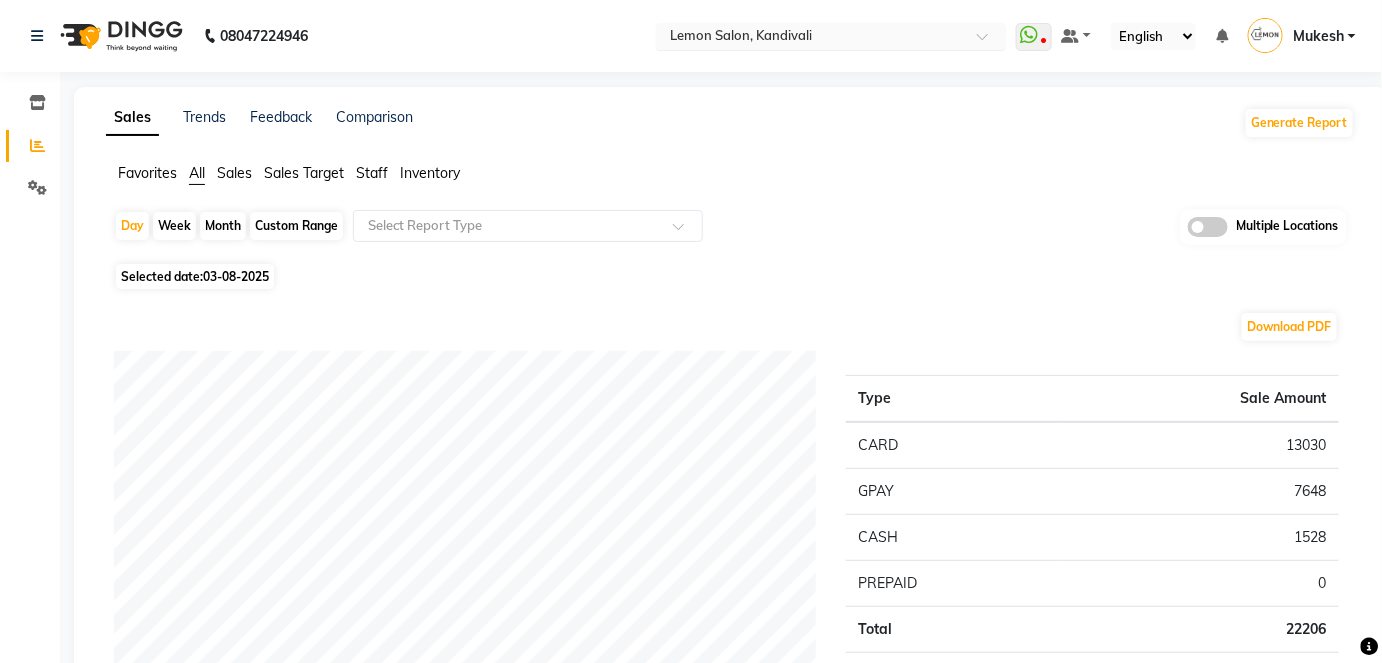 click at bounding box center (989, 42) 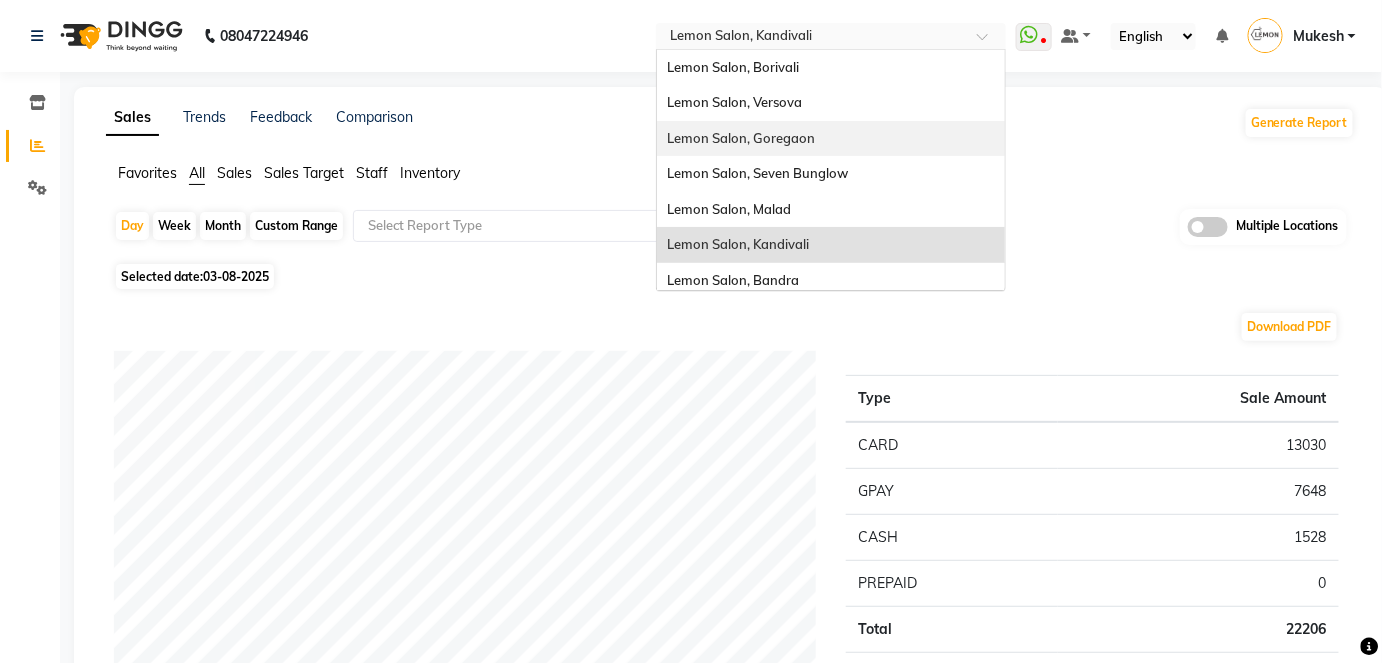 click on "Lemon Salon, Goregaon" at bounding box center [831, 139] 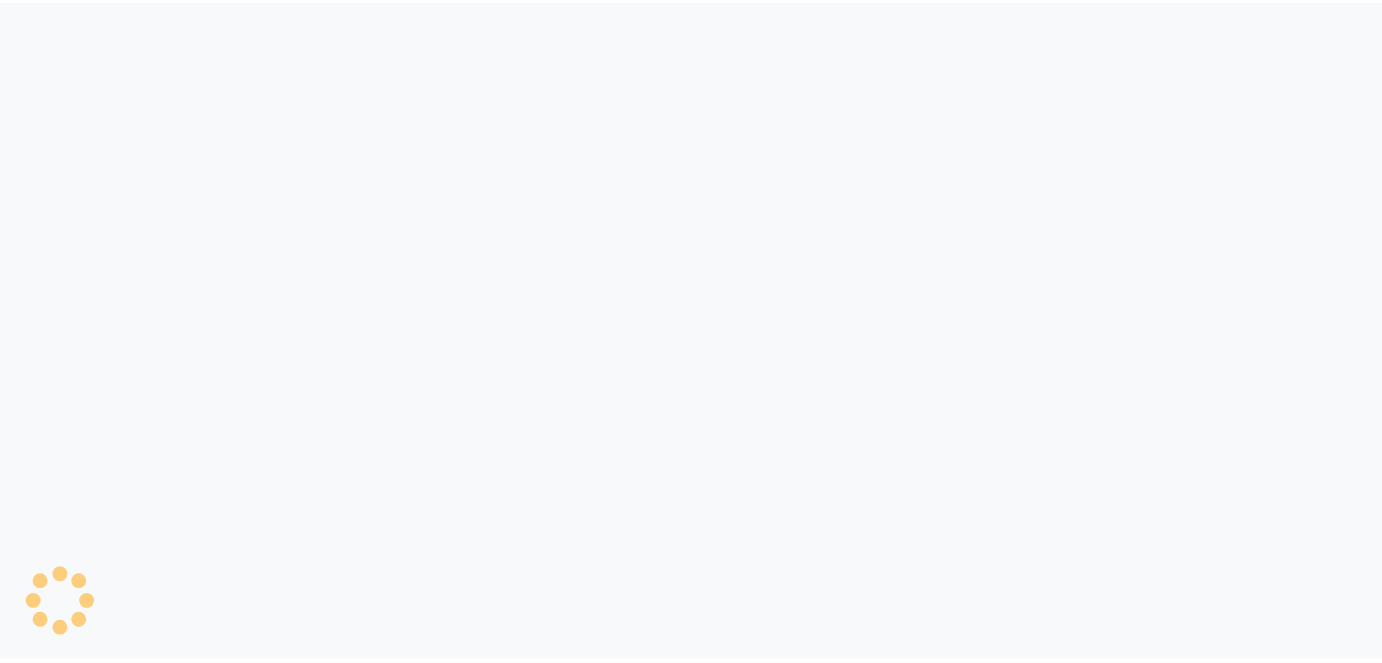 scroll, scrollTop: 0, scrollLeft: 0, axis: both 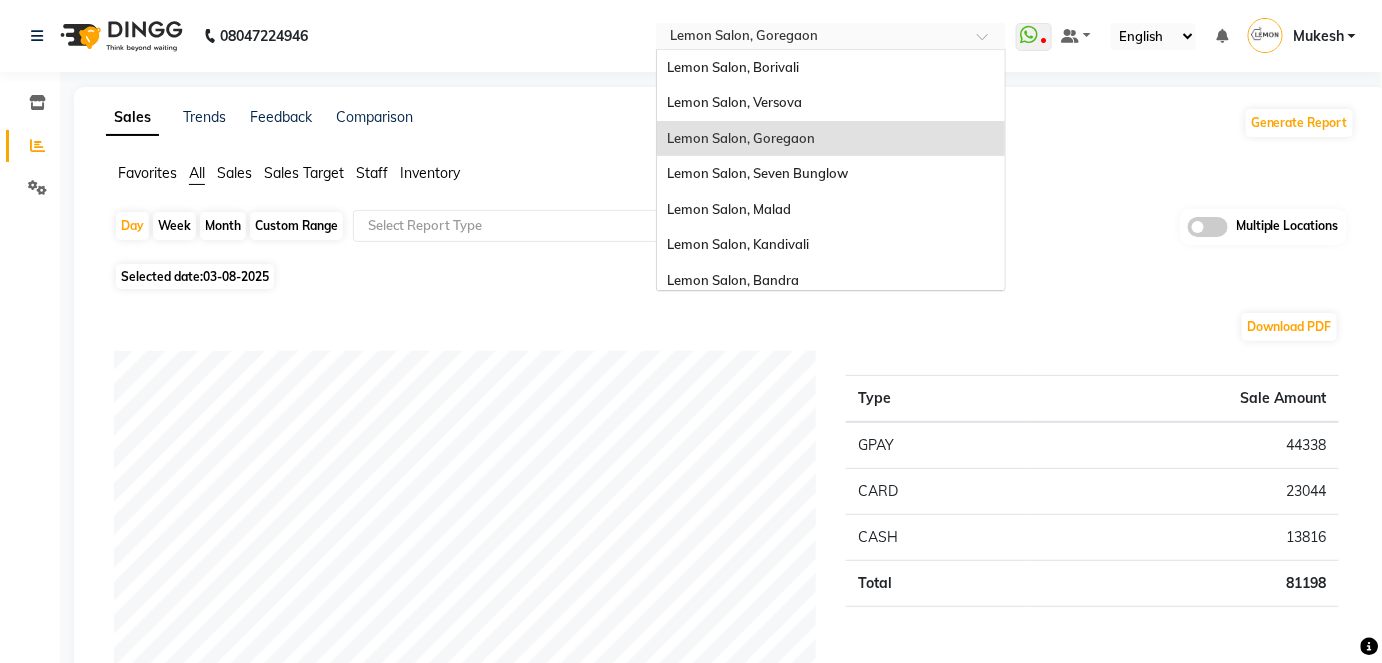 click at bounding box center (989, 42) 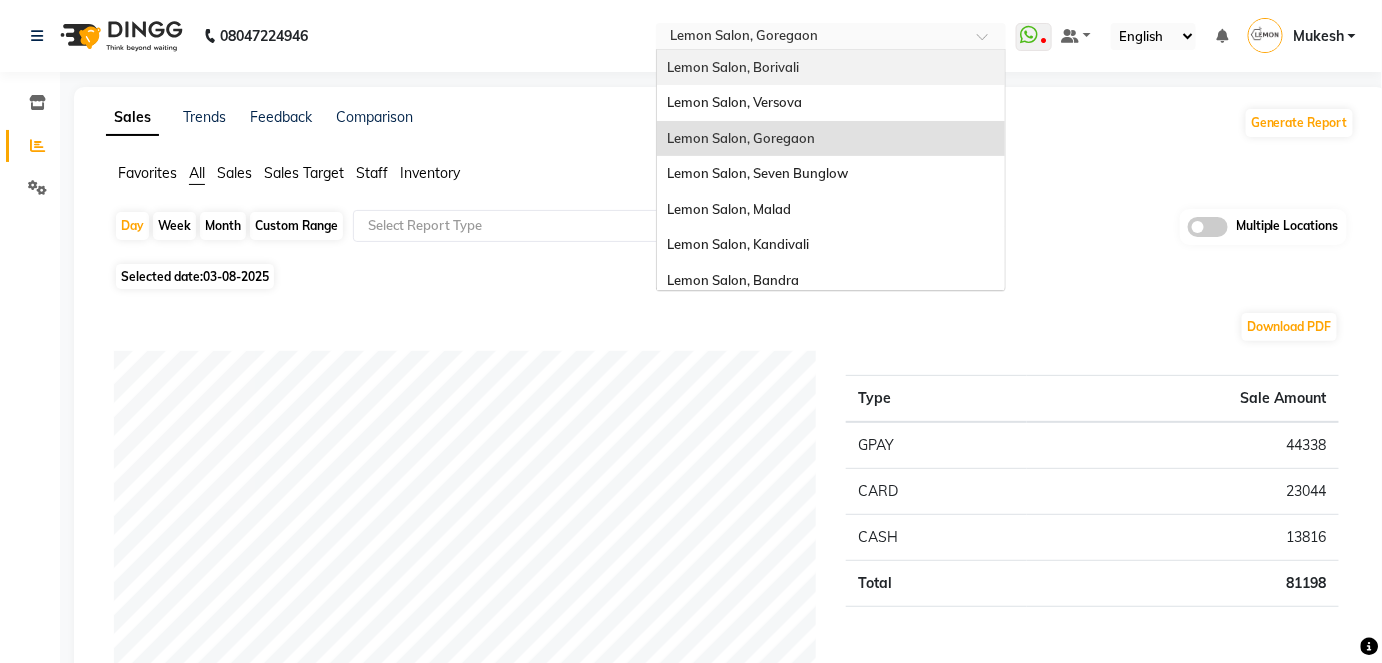 click on "Lemon Salon, Borivali" at bounding box center [733, 67] 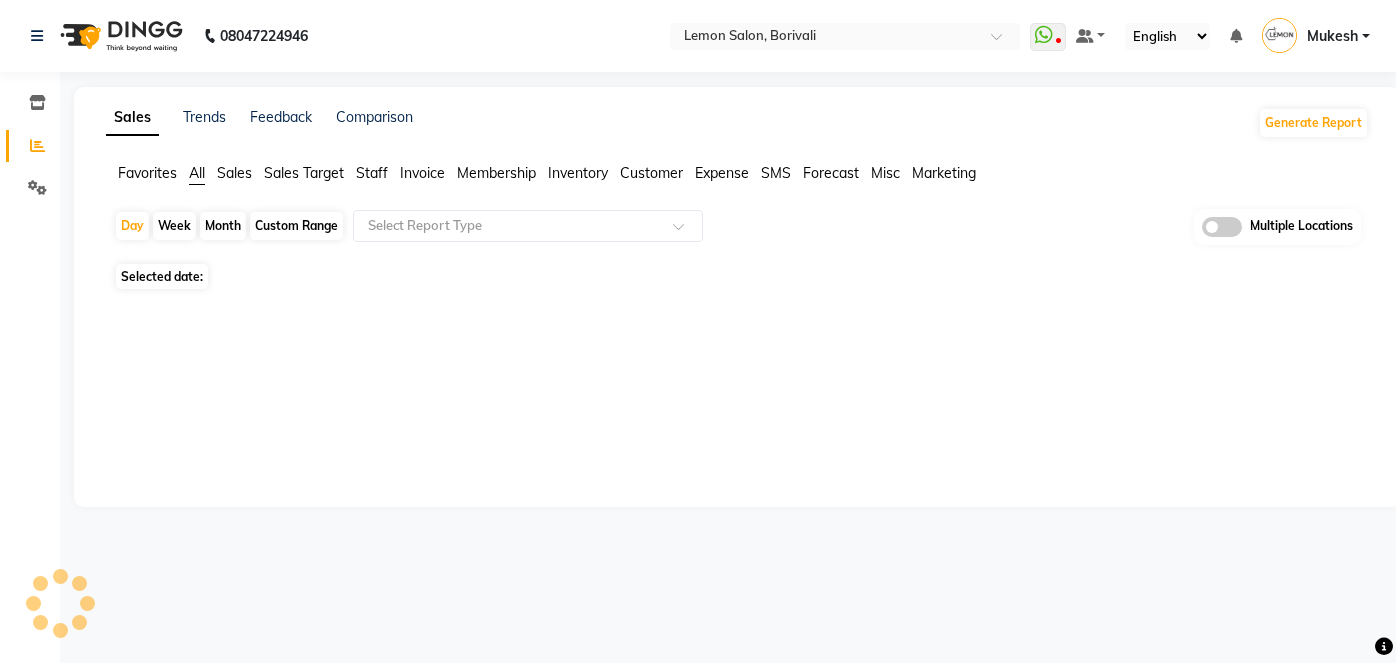 scroll, scrollTop: 0, scrollLeft: 0, axis: both 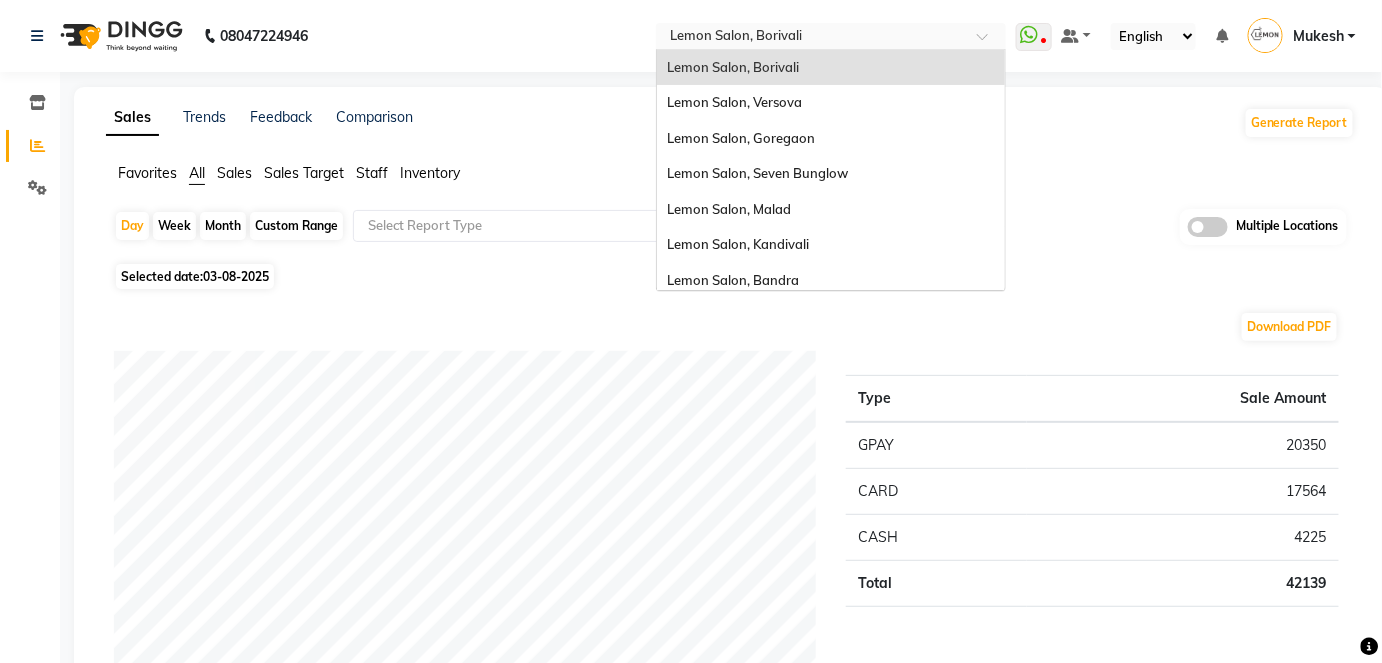 click at bounding box center (989, 42) 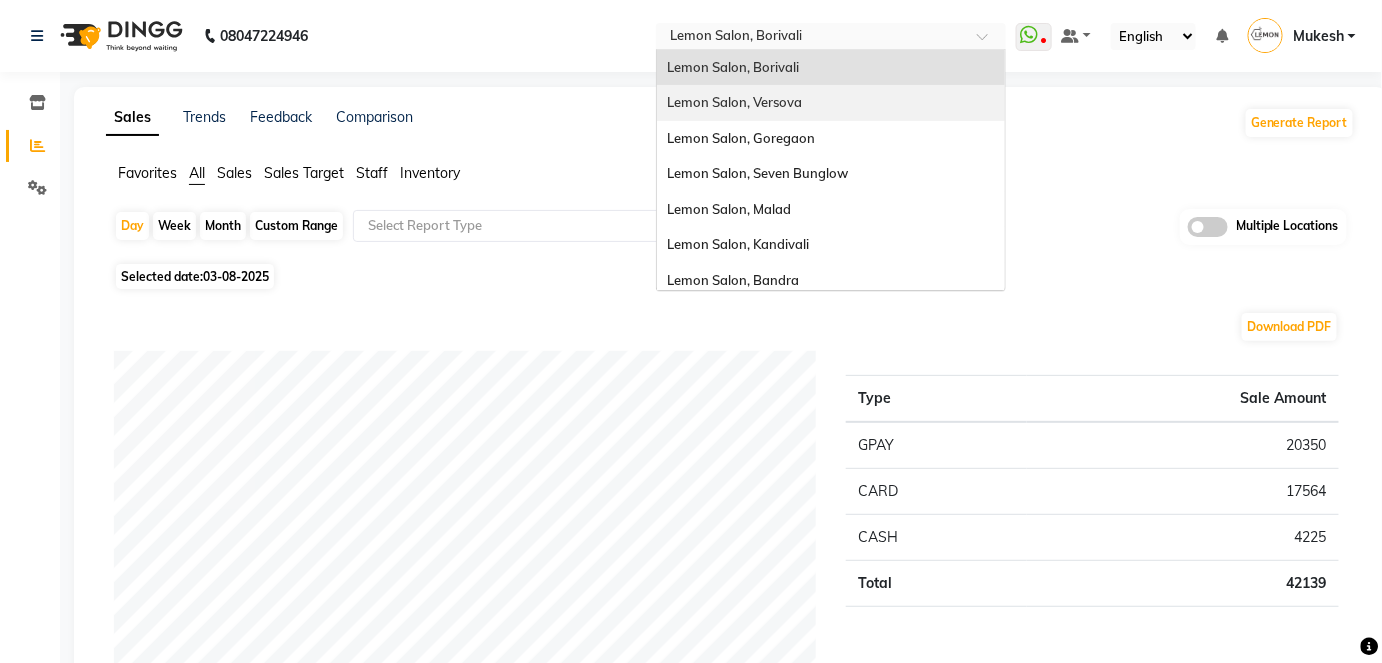 click on "Lemon Salon, Versova" at bounding box center [831, 103] 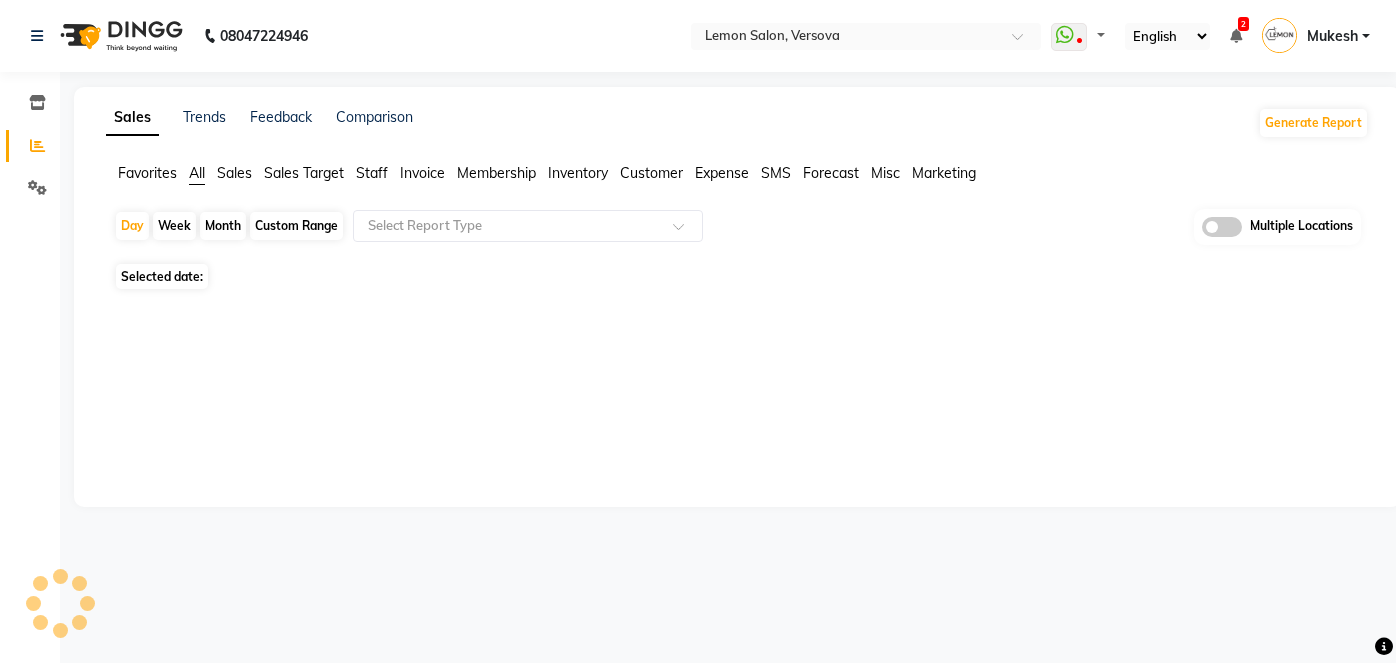 scroll, scrollTop: 0, scrollLeft: 0, axis: both 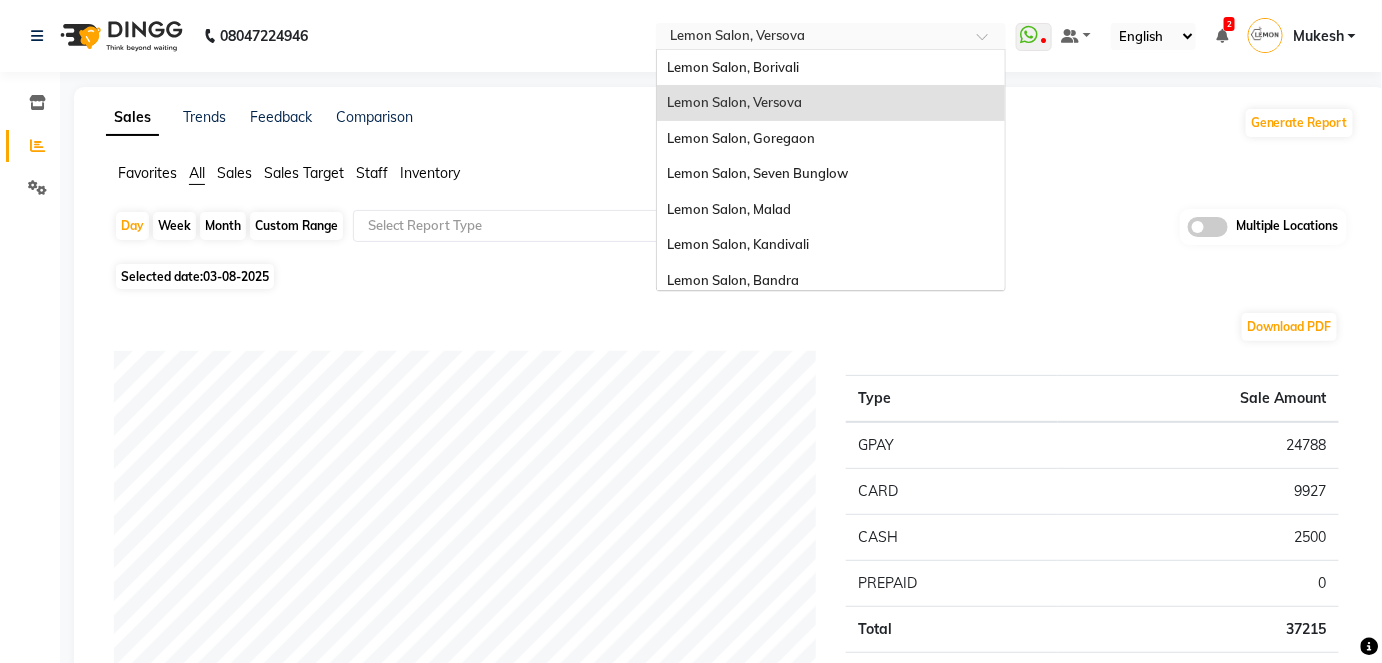 click at bounding box center (989, 42) 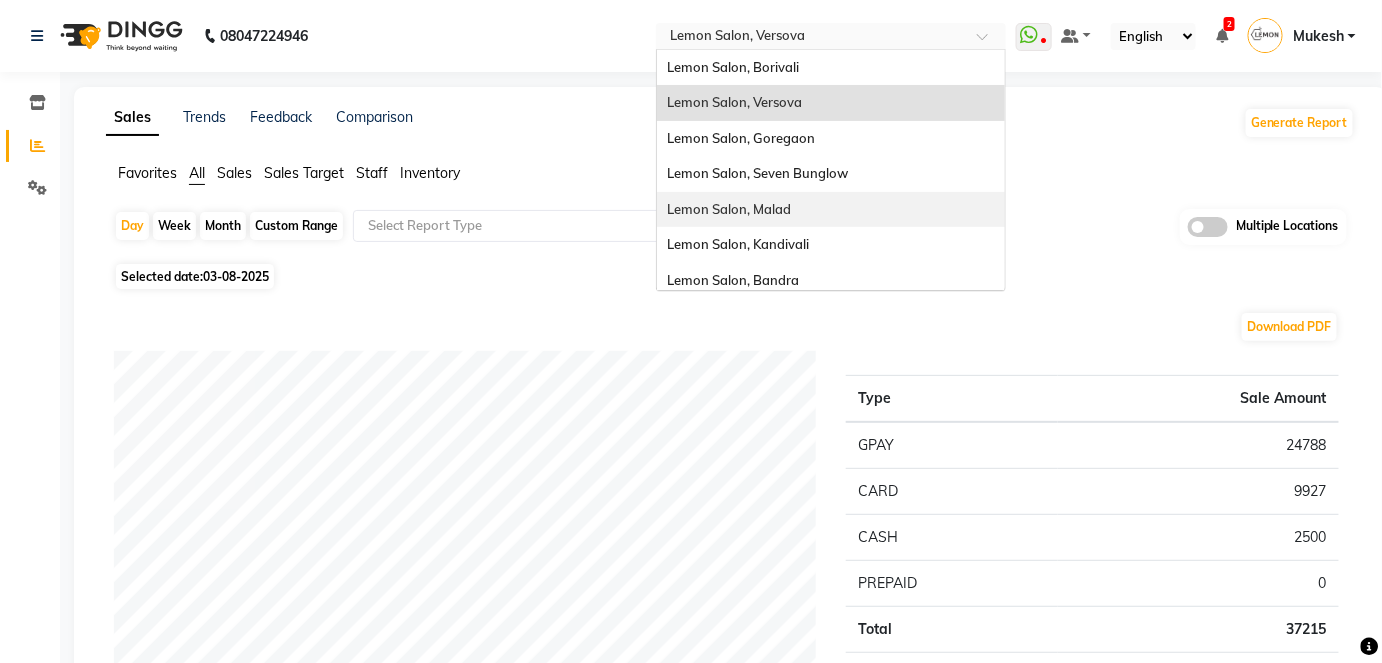 click on "Lemon Salon, Malad" at bounding box center (729, 209) 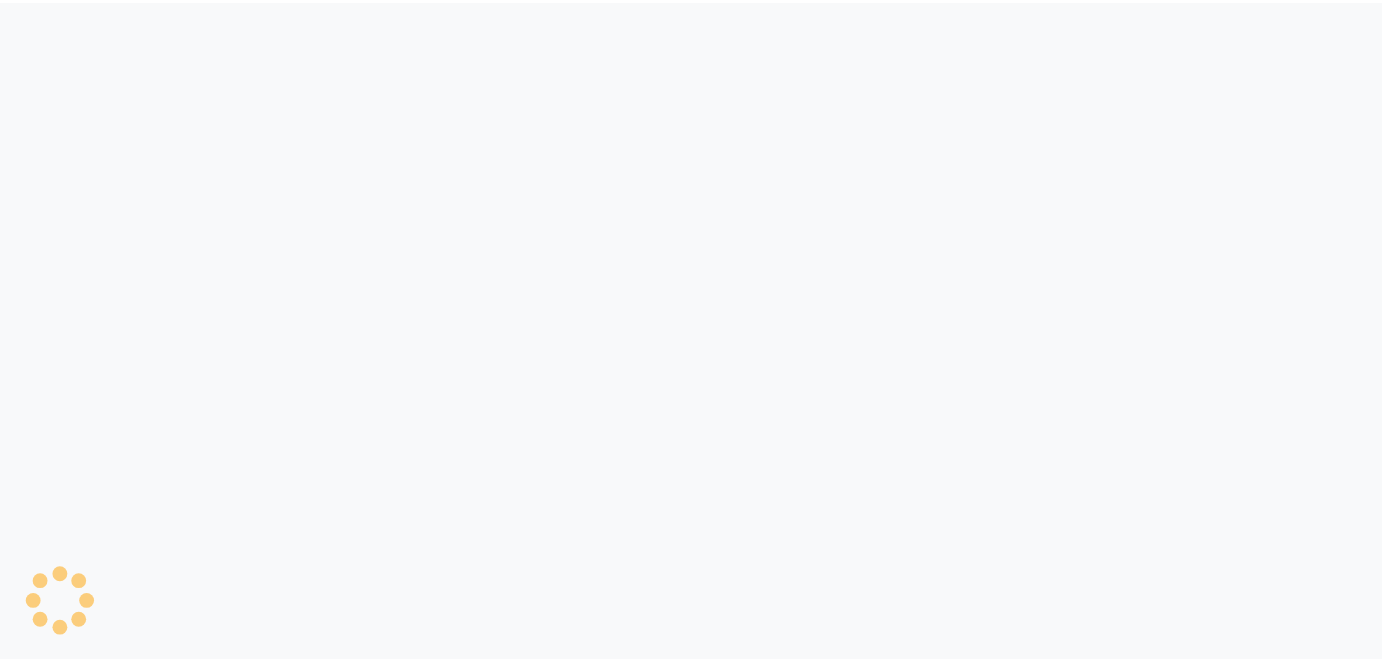 scroll, scrollTop: 0, scrollLeft: 0, axis: both 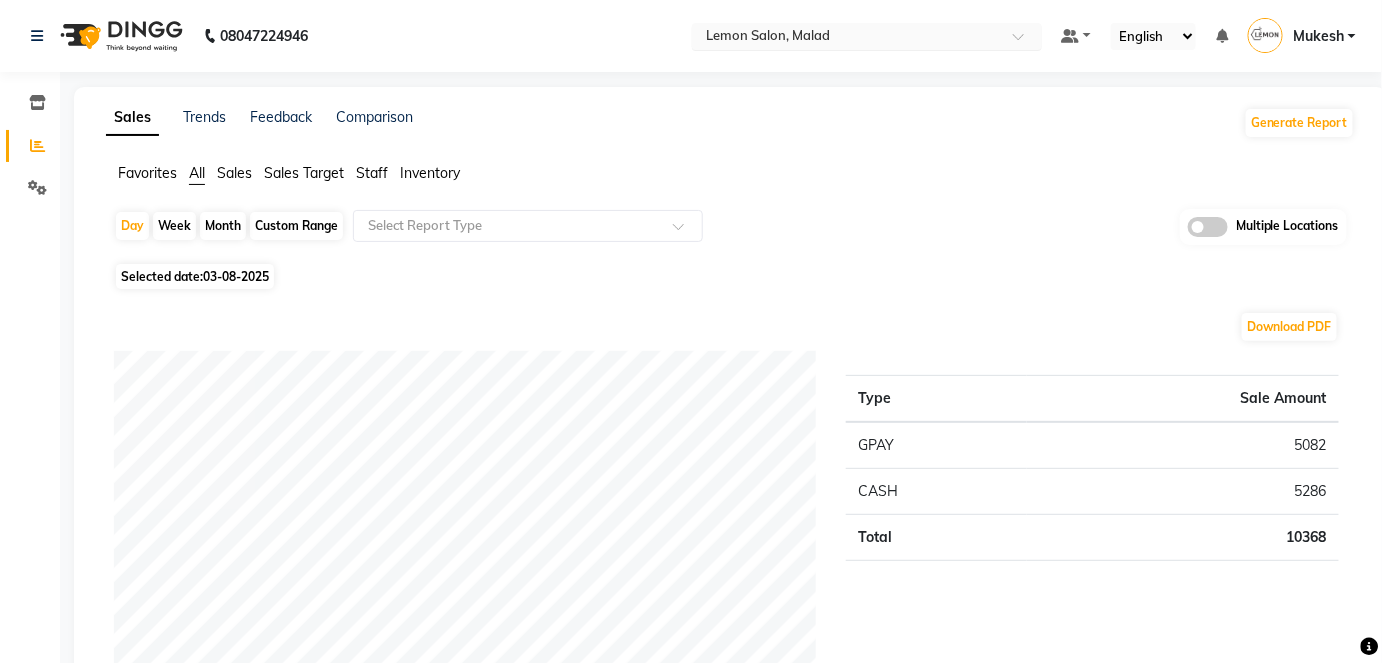 click at bounding box center (1025, 42) 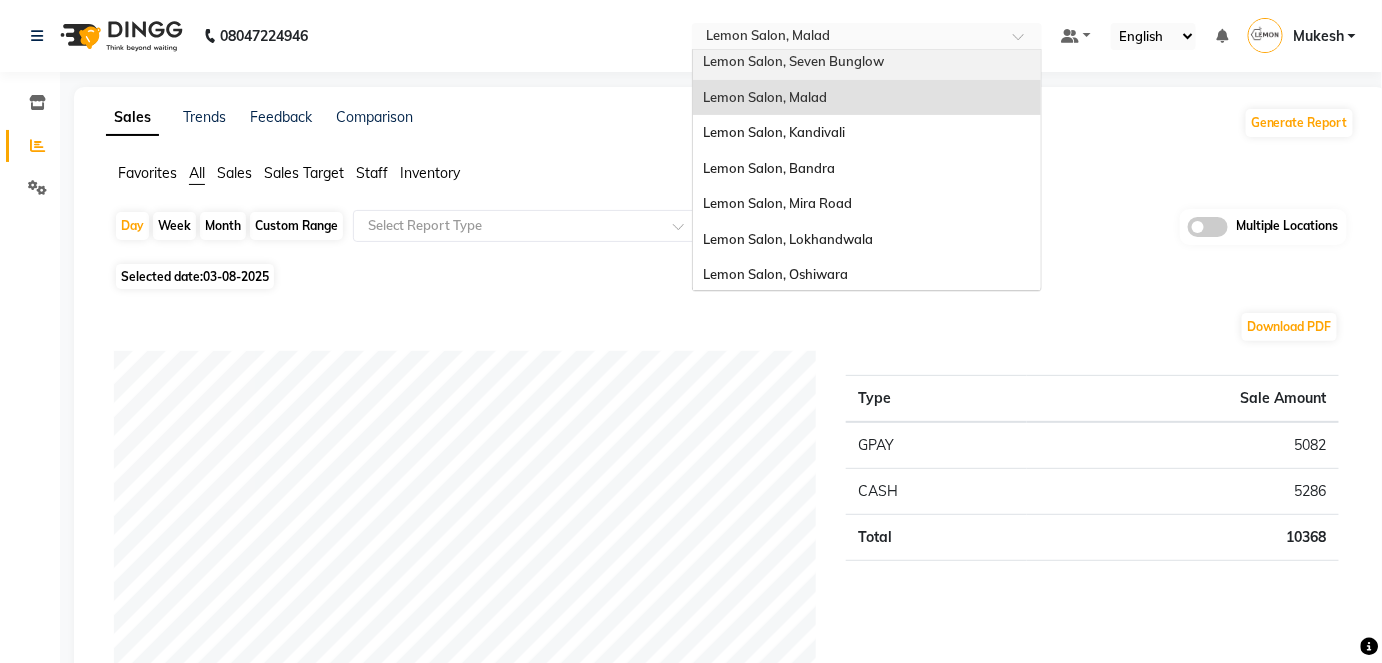 scroll, scrollTop: 181, scrollLeft: 0, axis: vertical 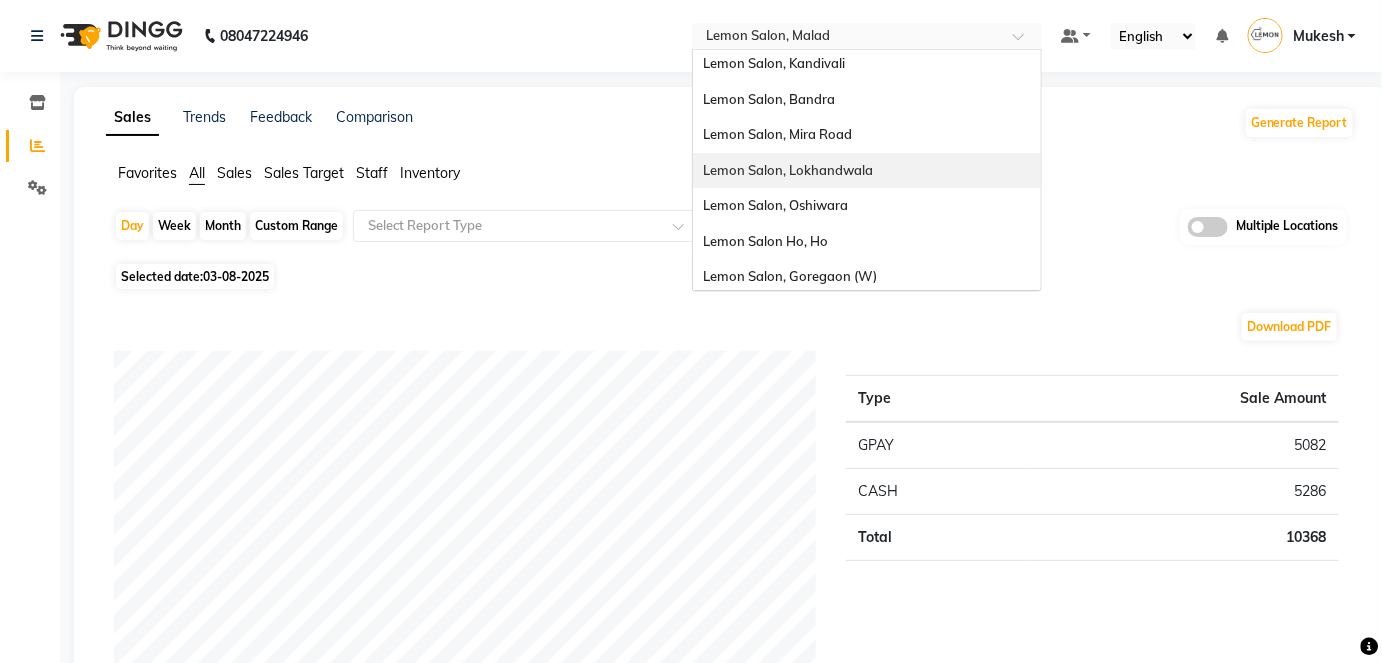 click on "Lemon Salon, Lokhandwala" at bounding box center (788, 170) 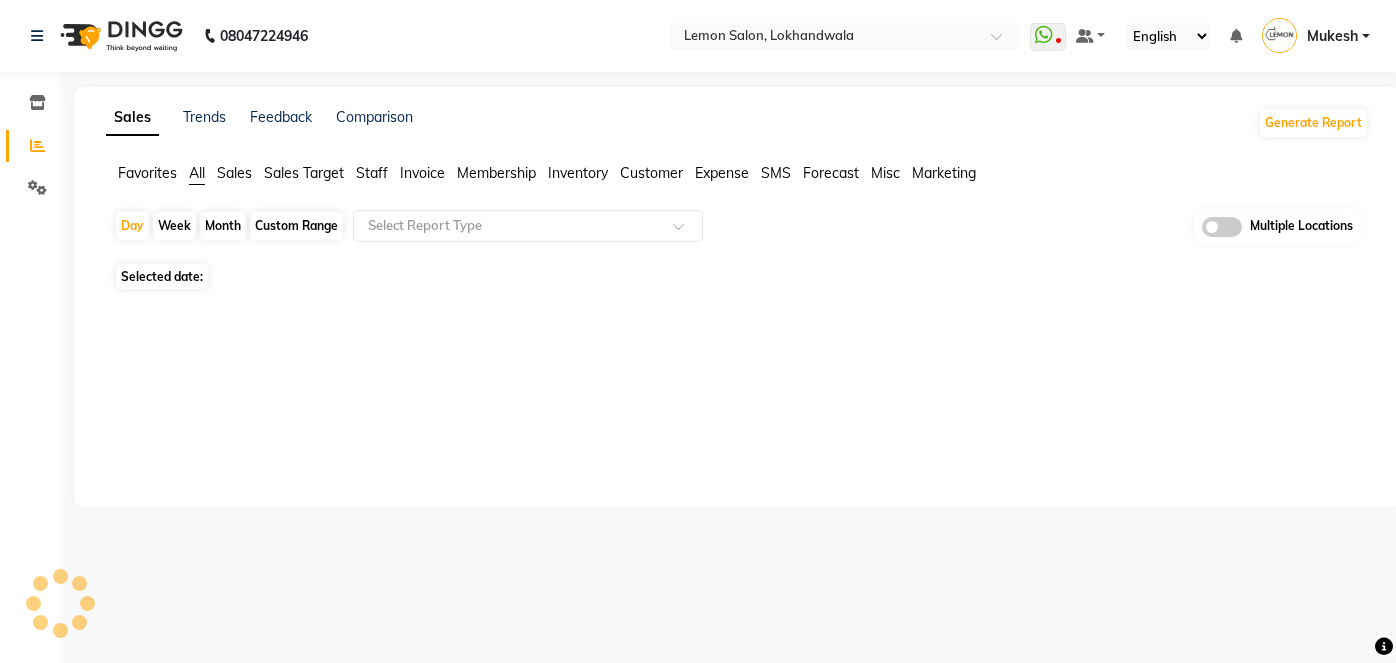 scroll, scrollTop: 0, scrollLeft: 0, axis: both 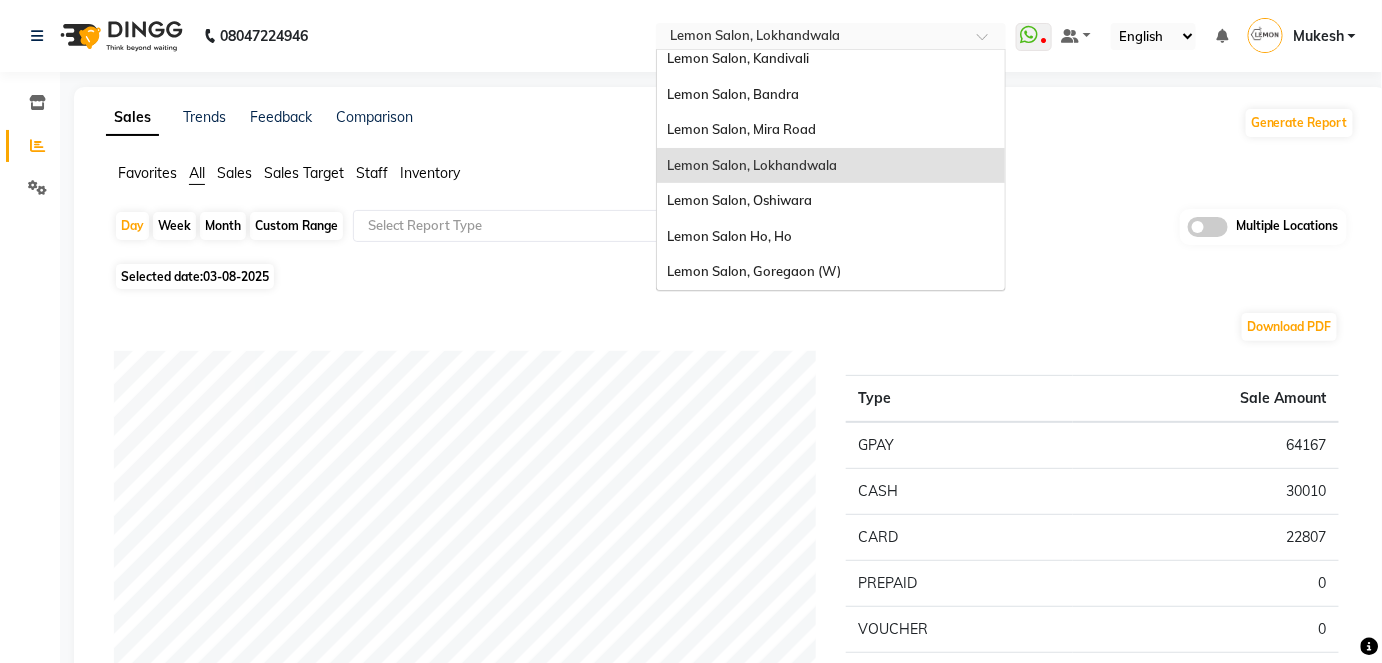 click at bounding box center [989, 42] 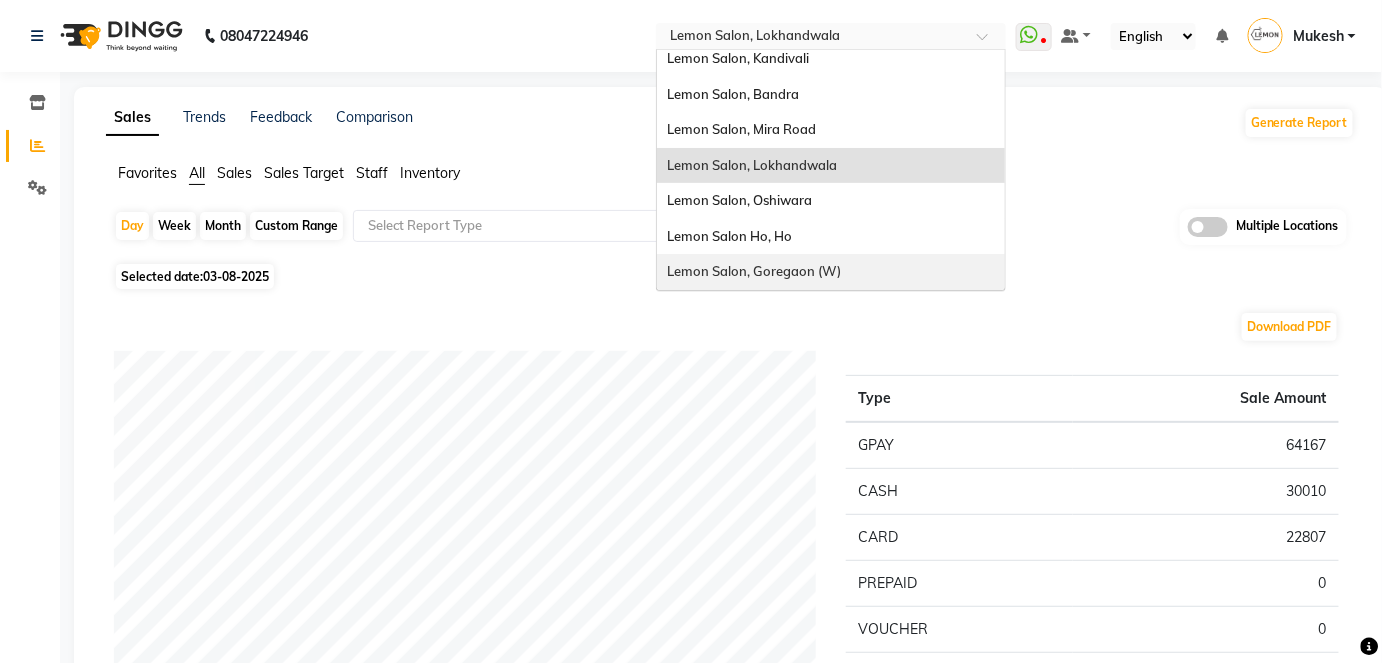 click on "Lemon Salon, Goregaon (W)" at bounding box center [754, 271] 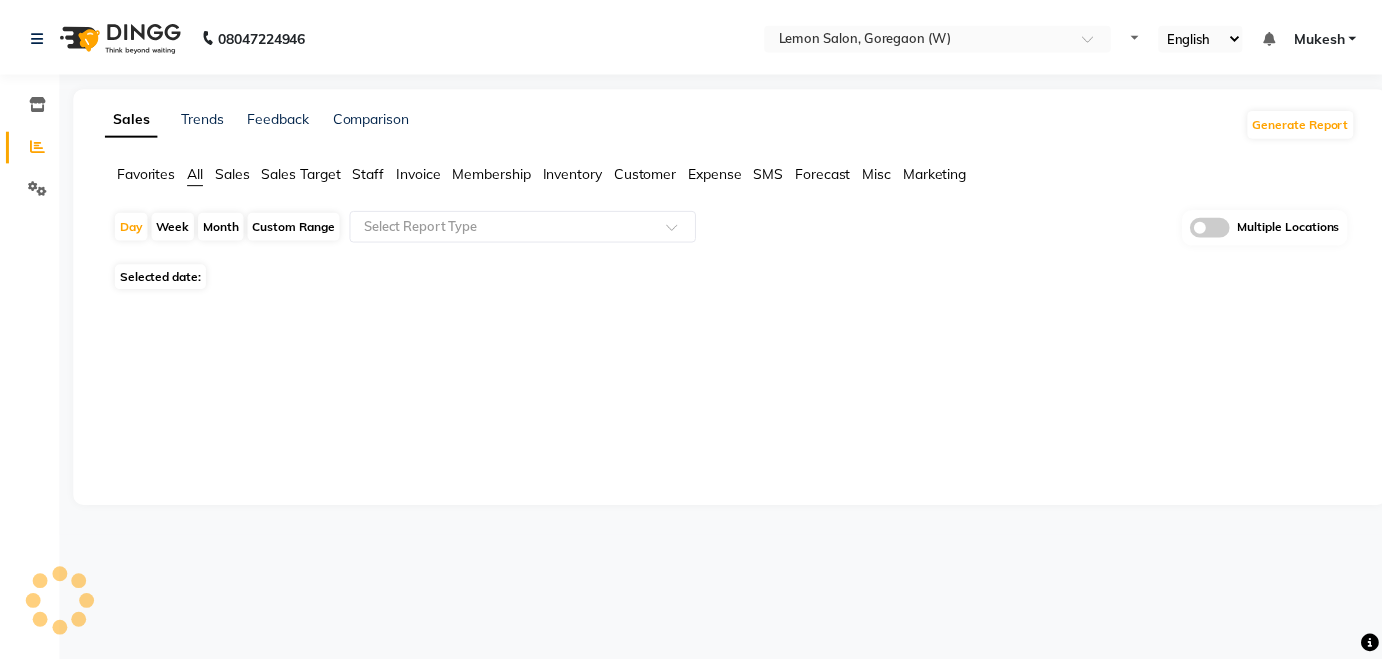 scroll, scrollTop: 0, scrollLeft: 0, axis: both 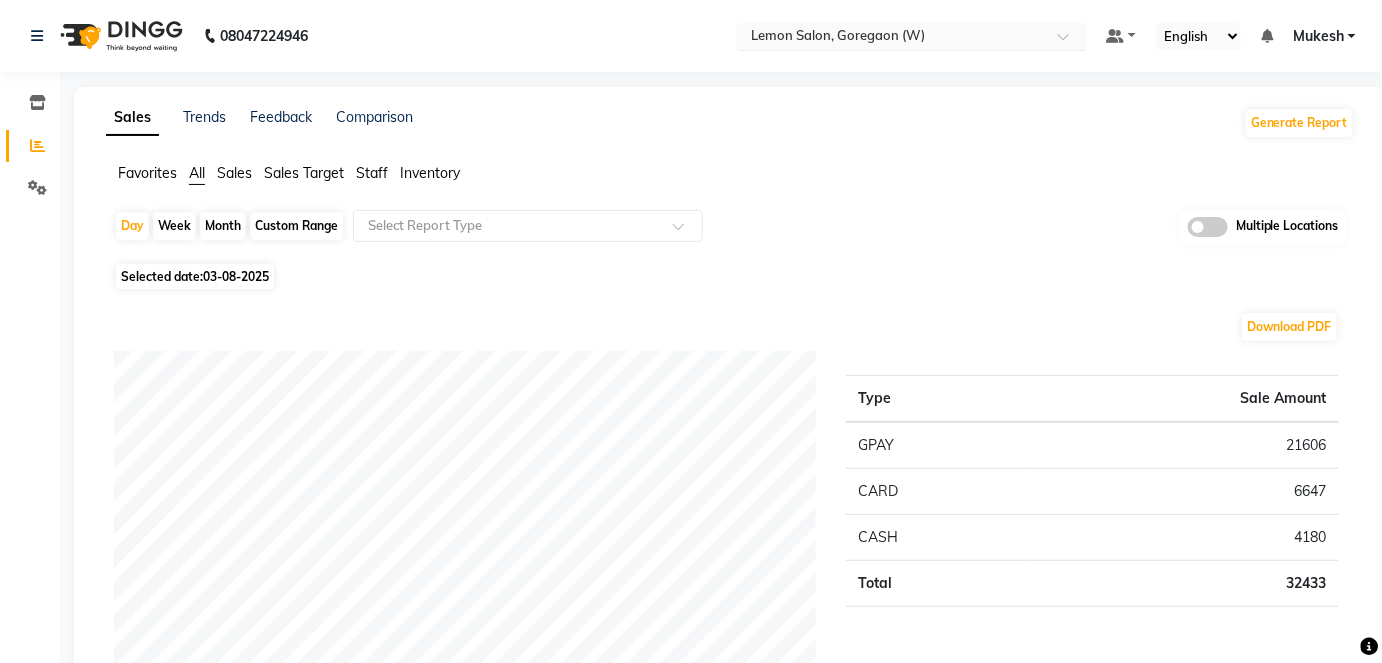 click at bounding box center (1070, 42) 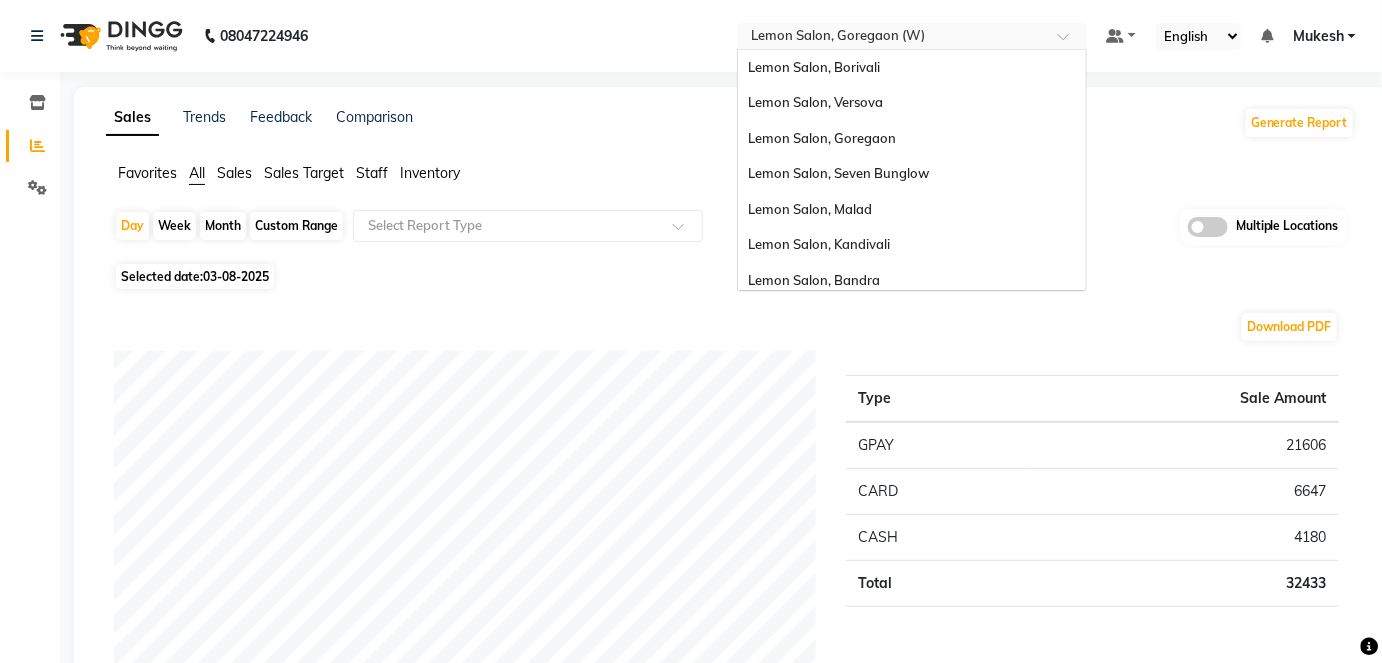 scroll, scrollTop: 186, scrollLeft: 0, axis: vertical 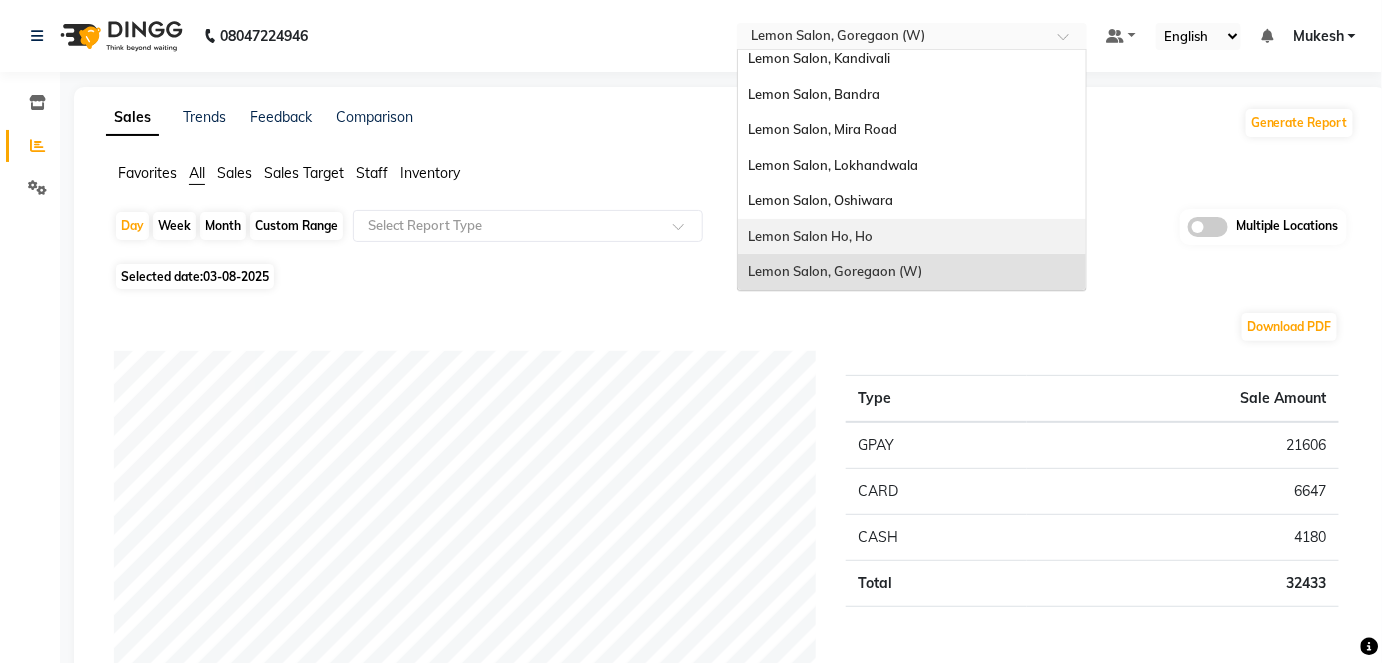 click on "Lemon Salon Ho, Ho" at bounding box center [912, 237] 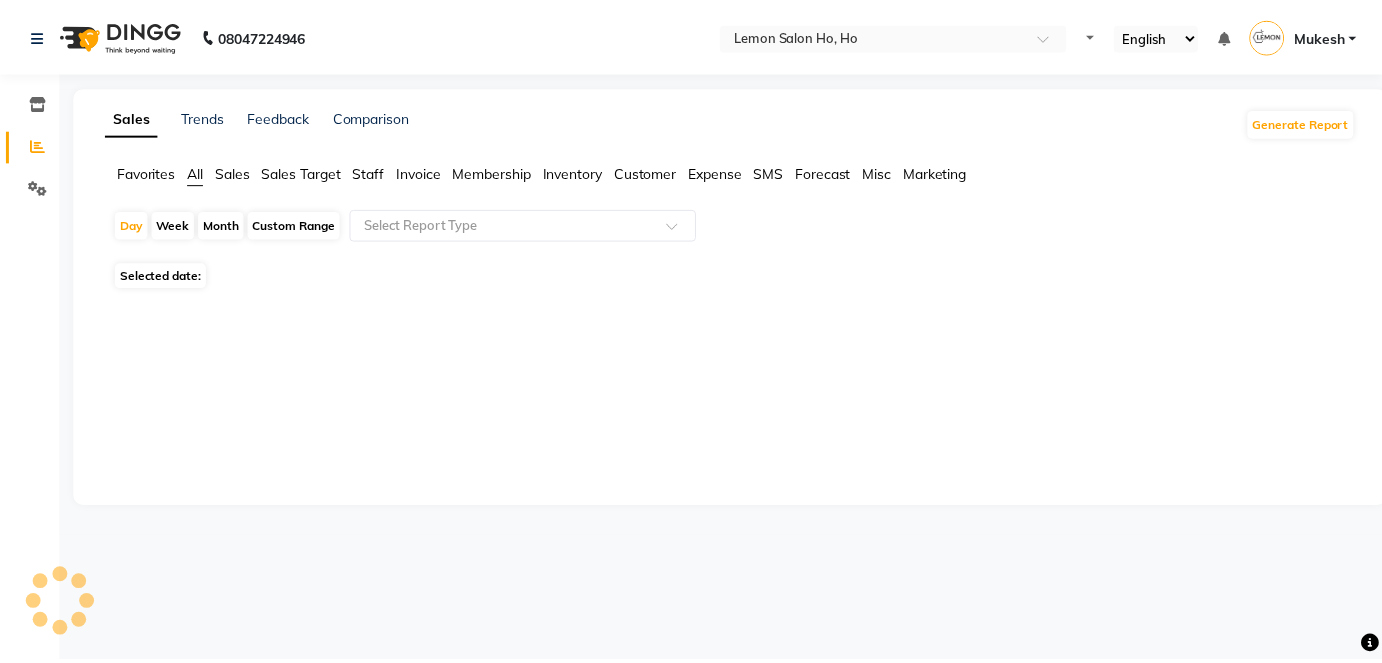 scroll, scrollTop: 0, scrollLeft: 0, axis: both 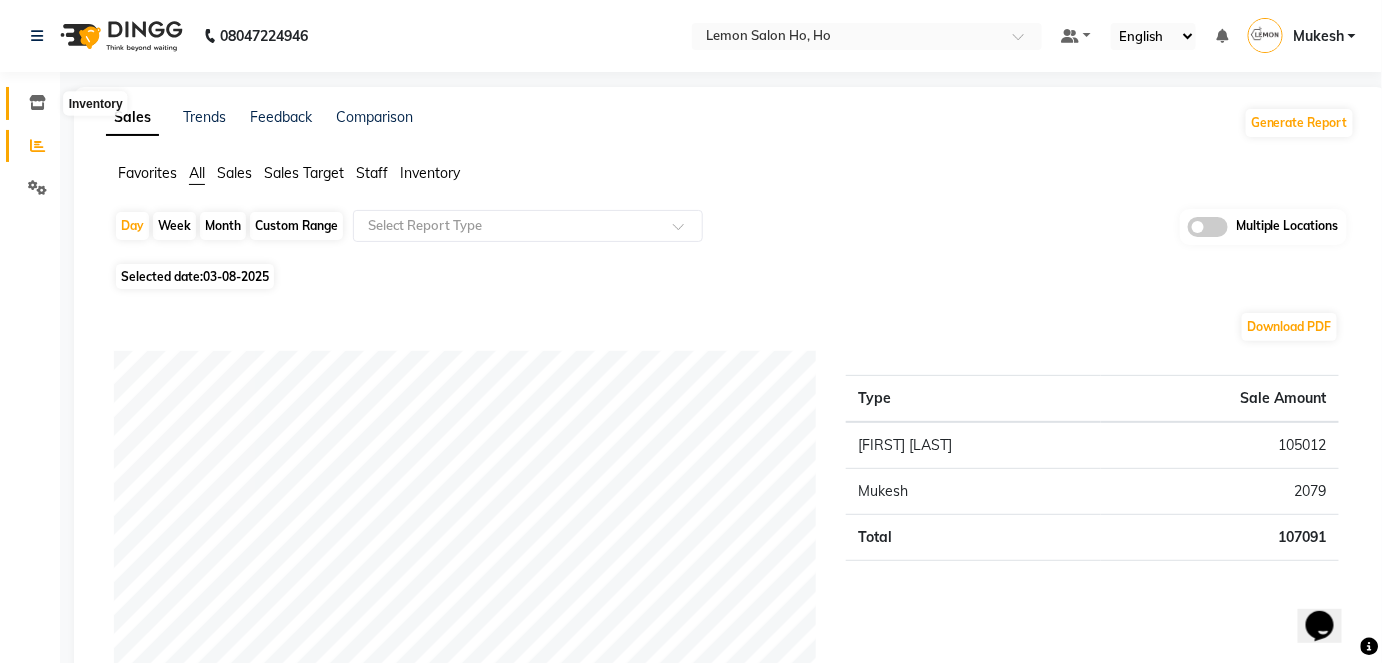 click 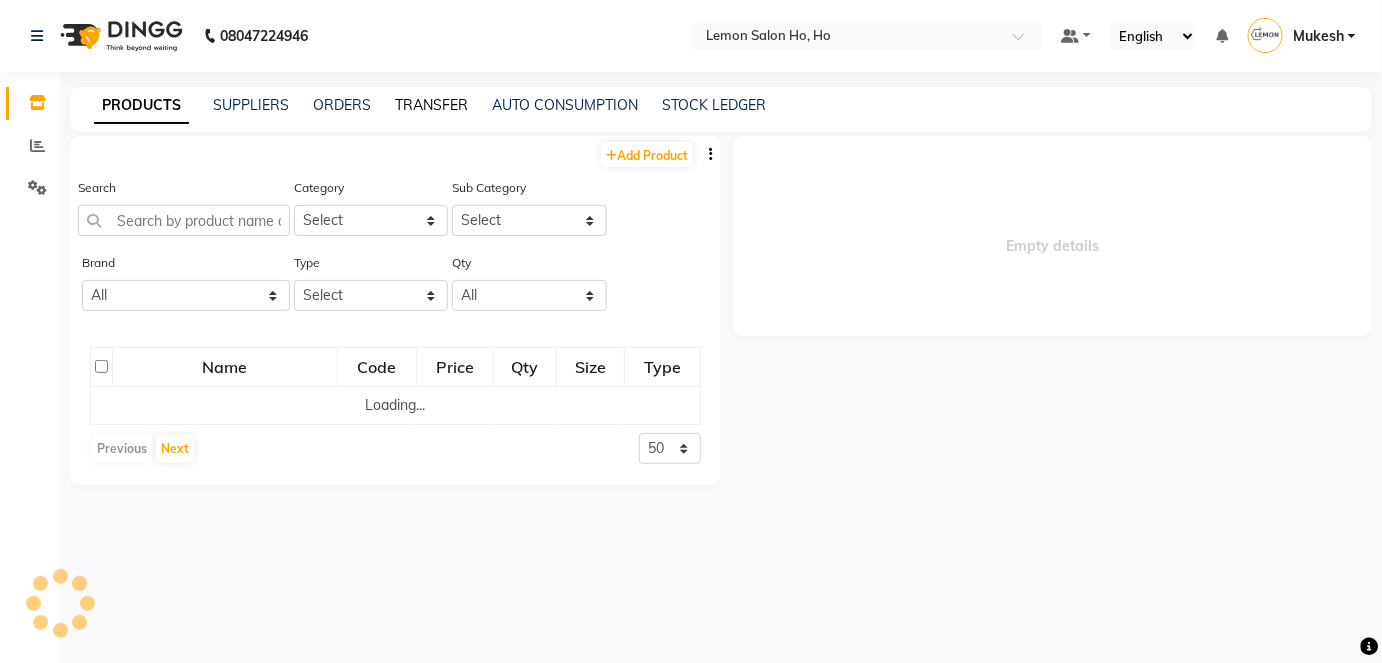 click on "TRANSFER" 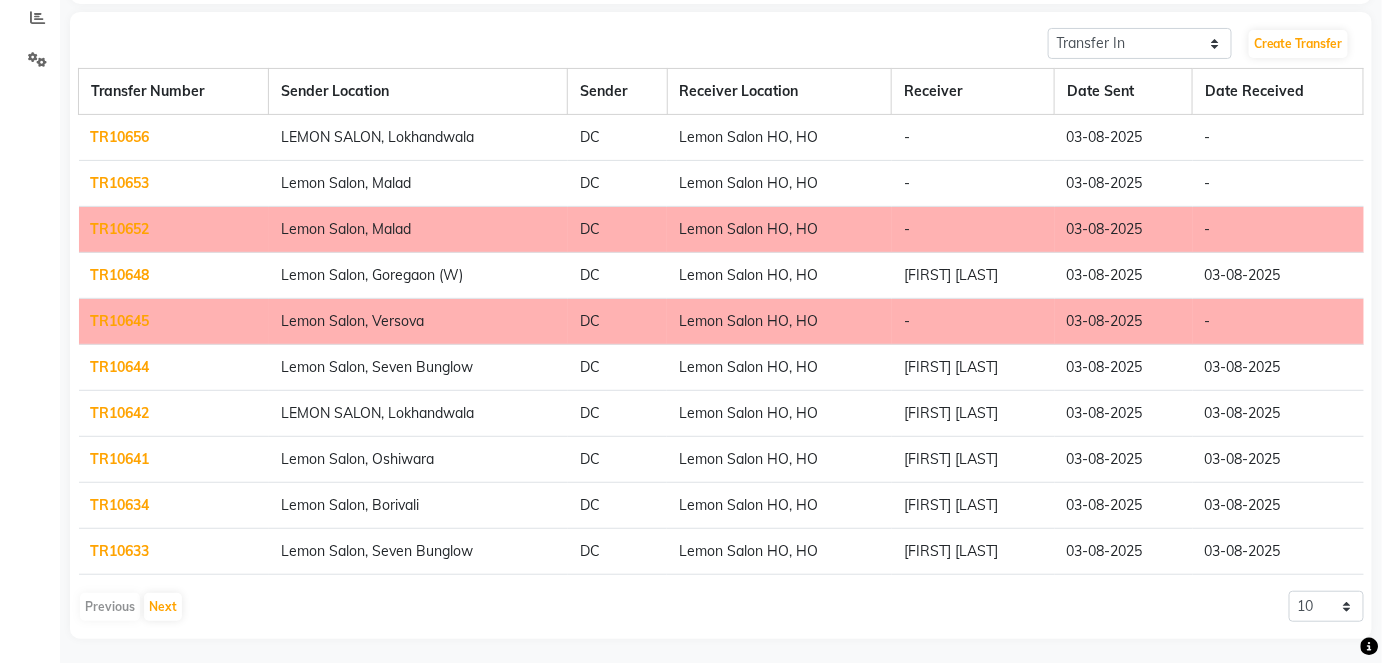 scroll, scrollTop: 130, scrollLeft: 0, axis: vertical 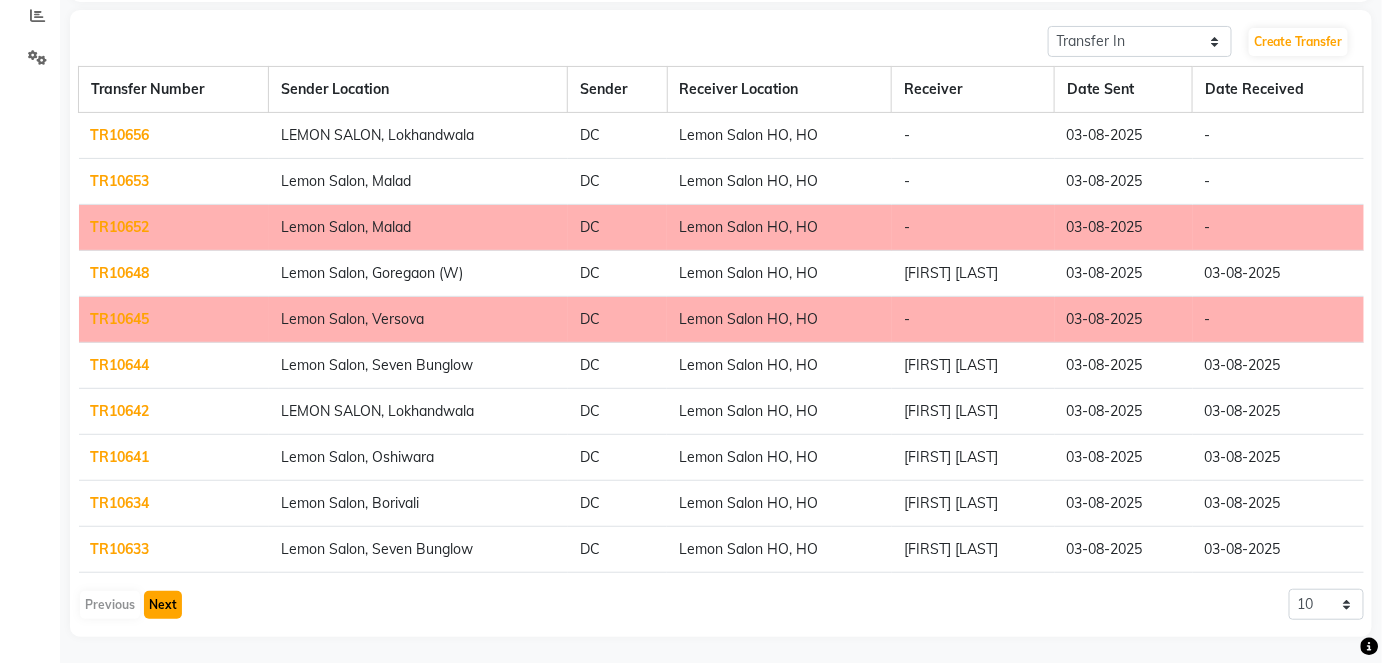 click on "Next" 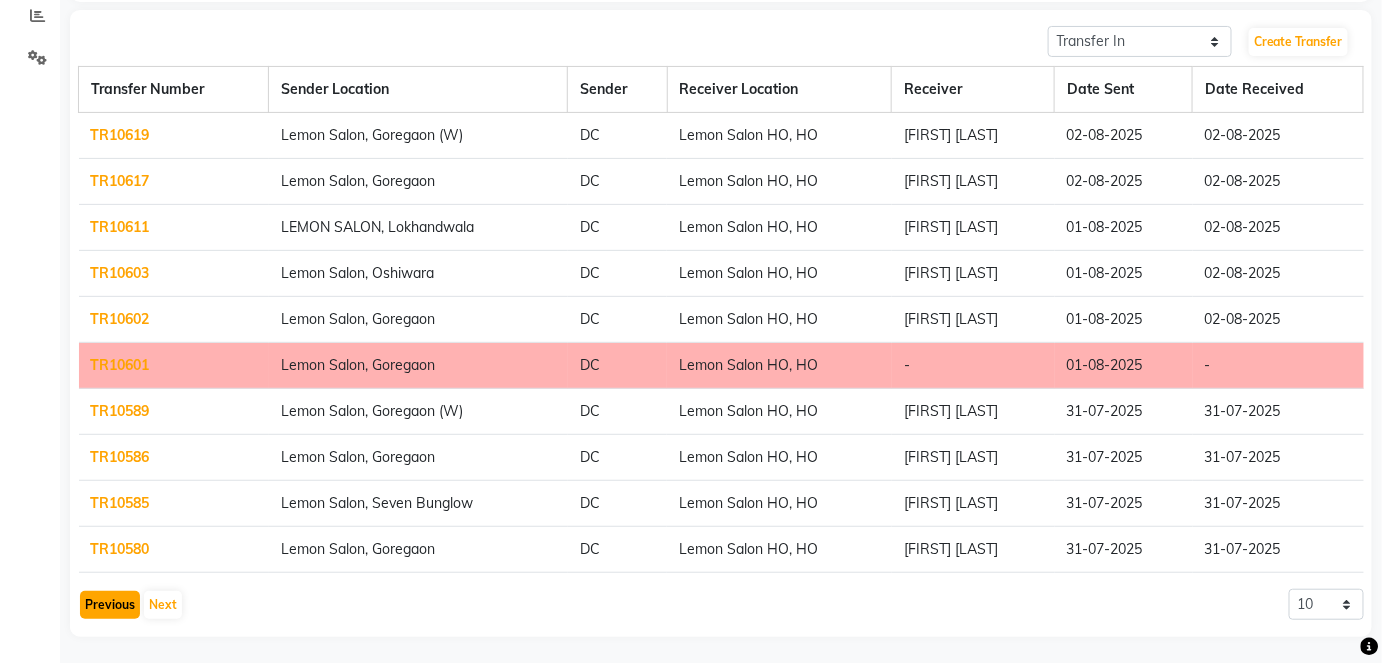 click on "Previous" 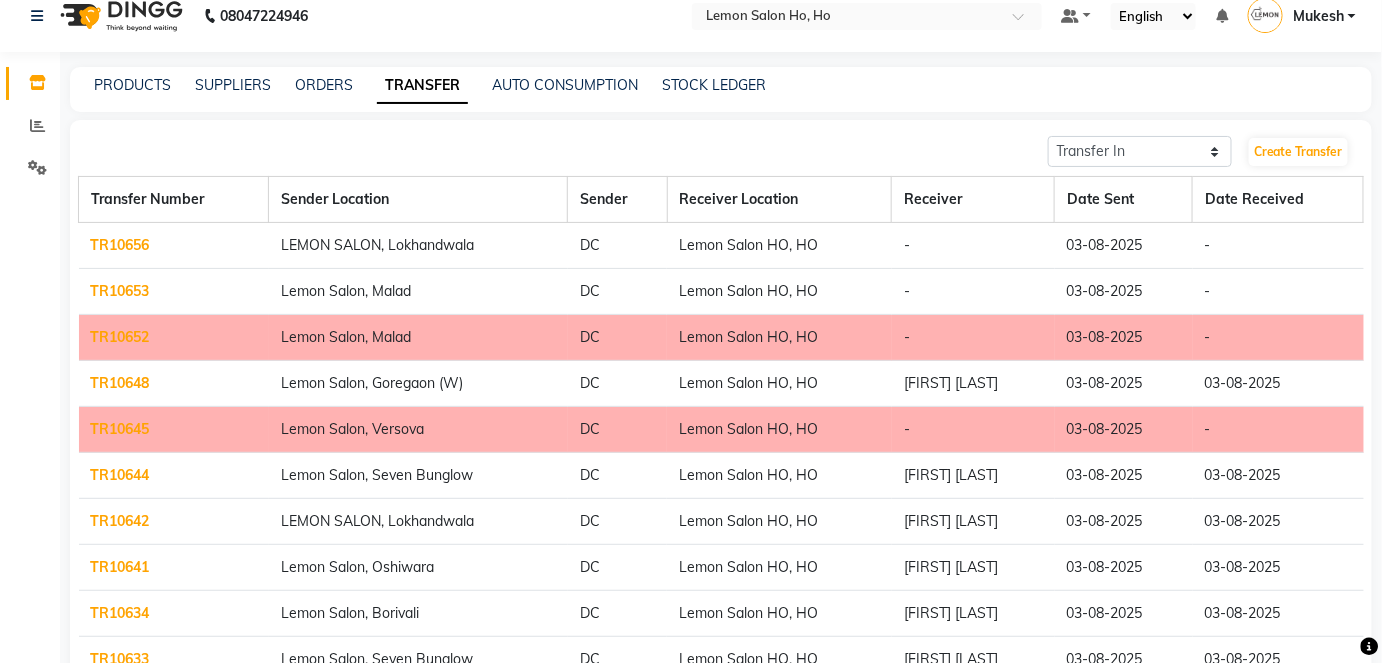 scroll, scrollTop: 0, scrollLeft: 0, axis: both 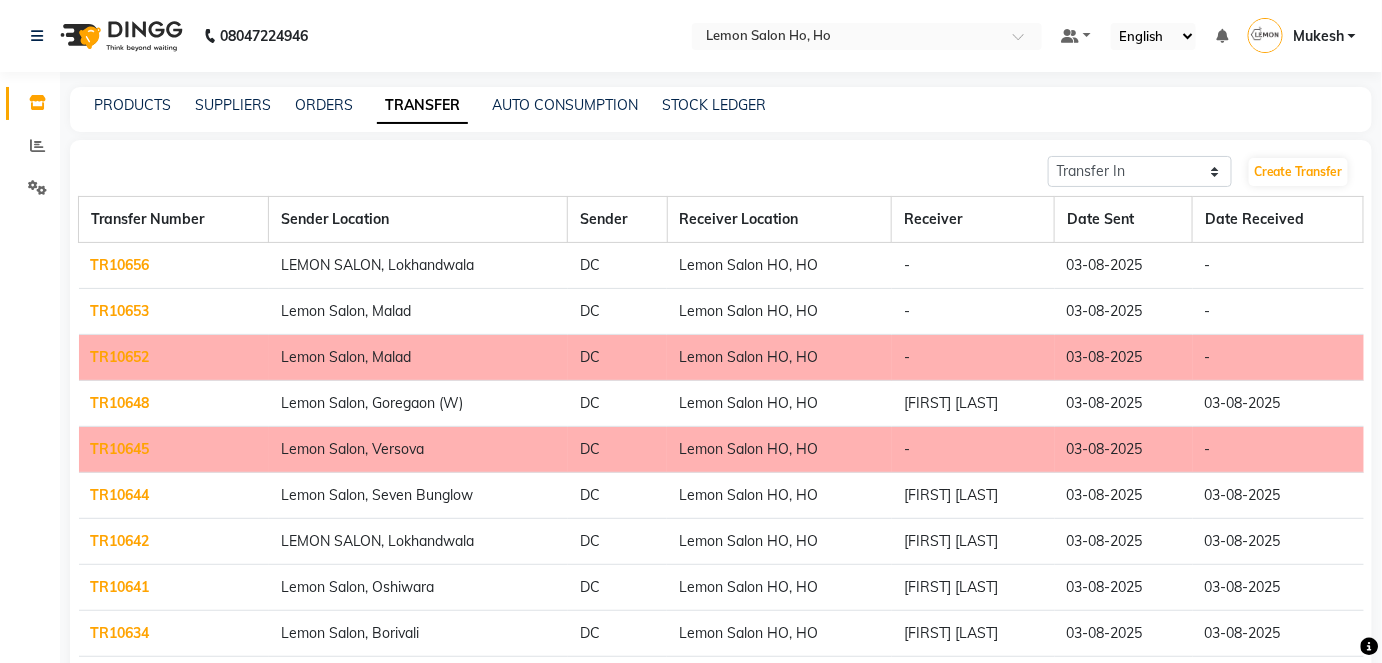 click on "TR10653" 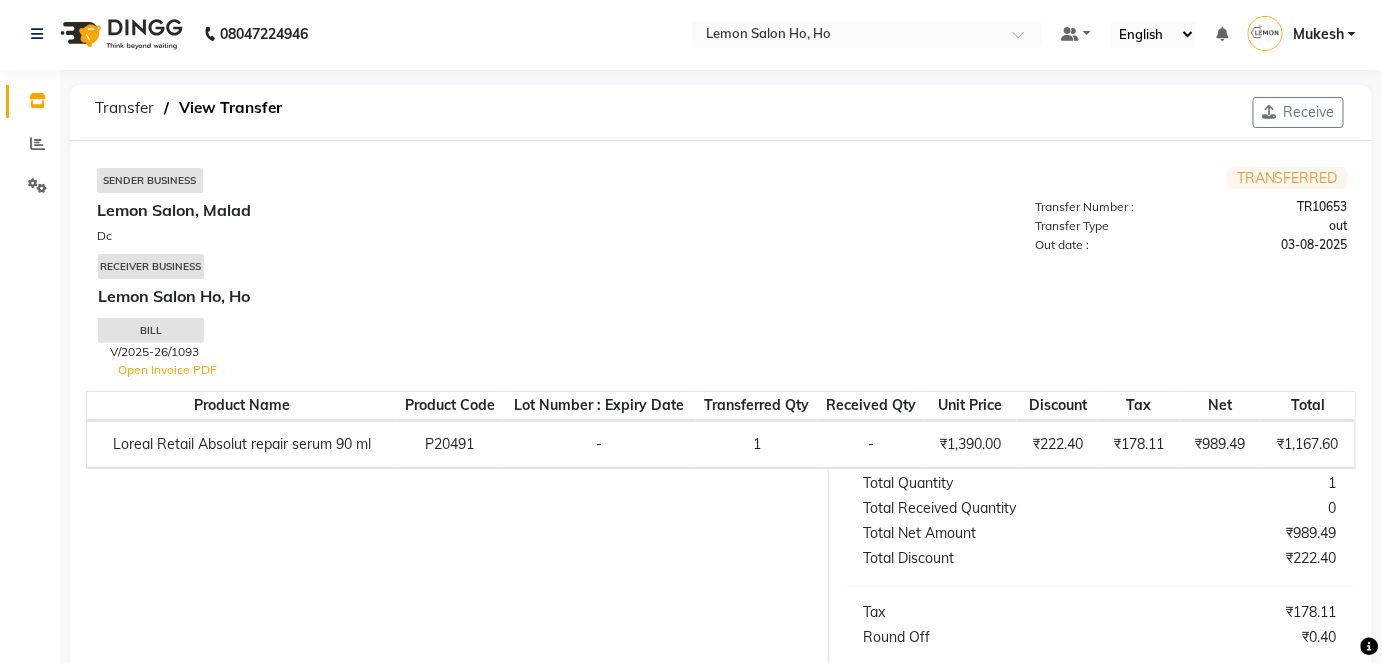 scroll, scrollTop: 0, scrollLeft: 0, axis: both 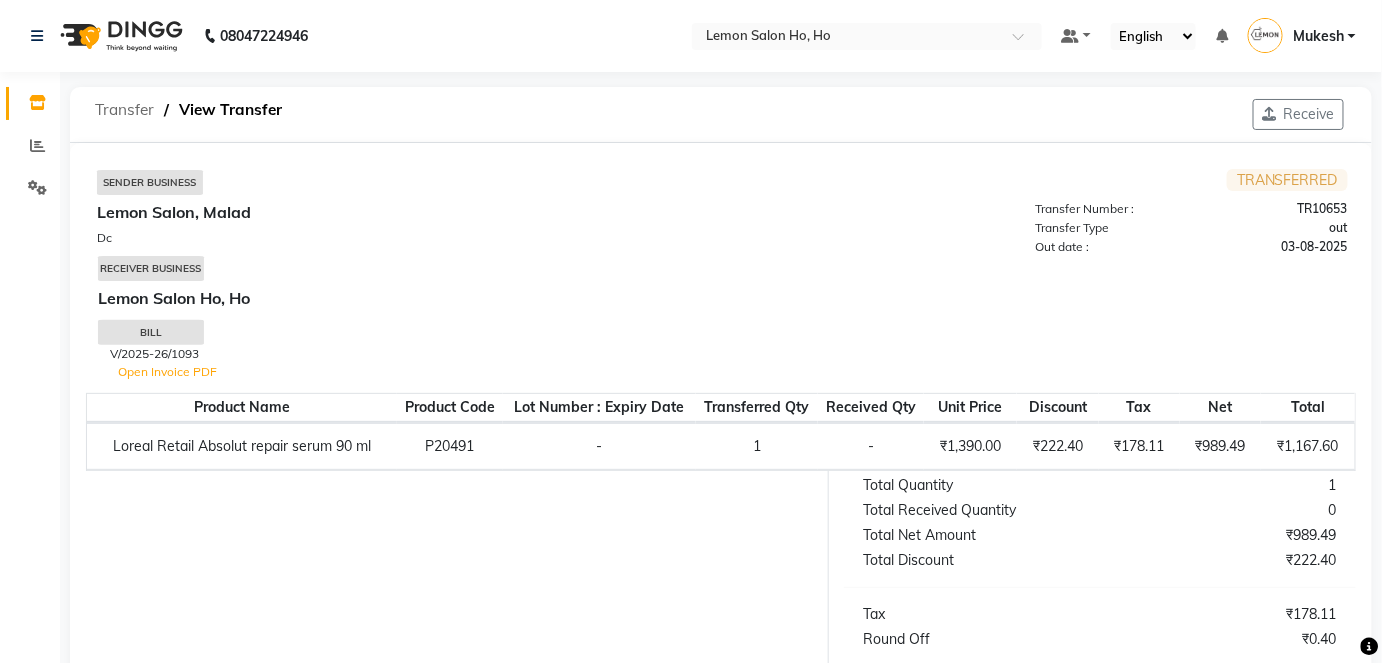click on "Transfer" 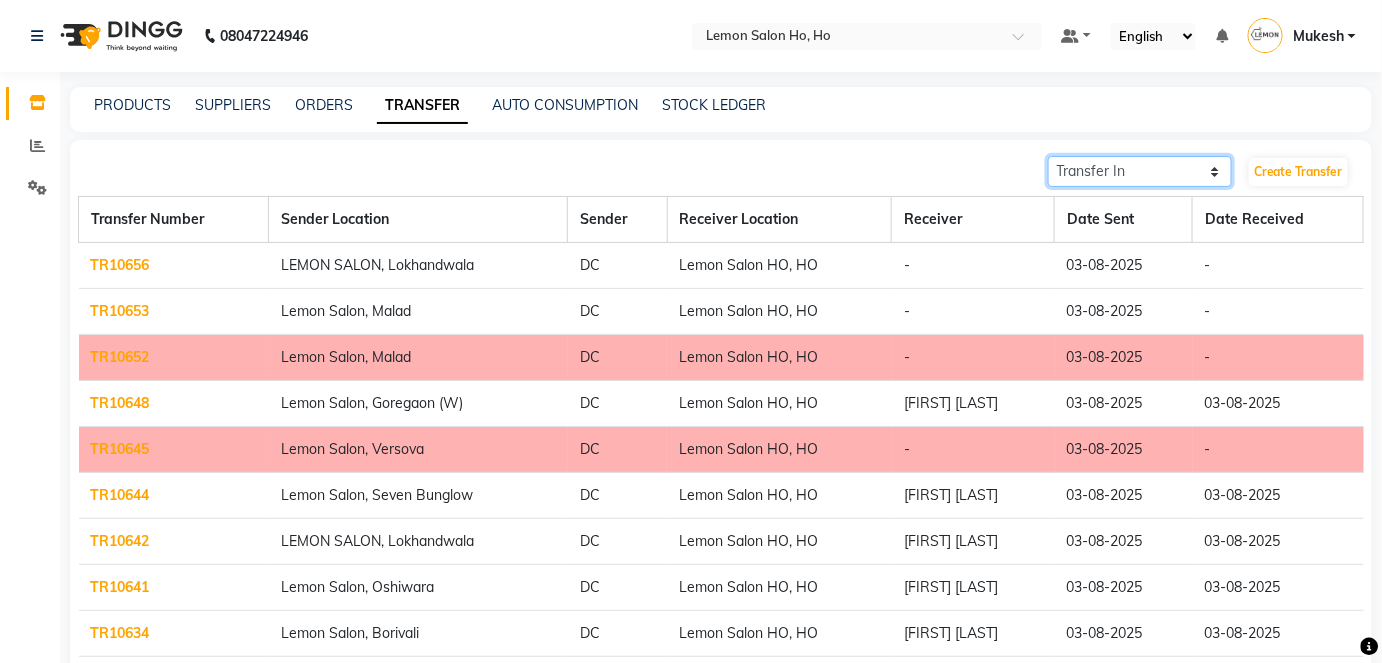 click on "Transfer In Transfer Out" 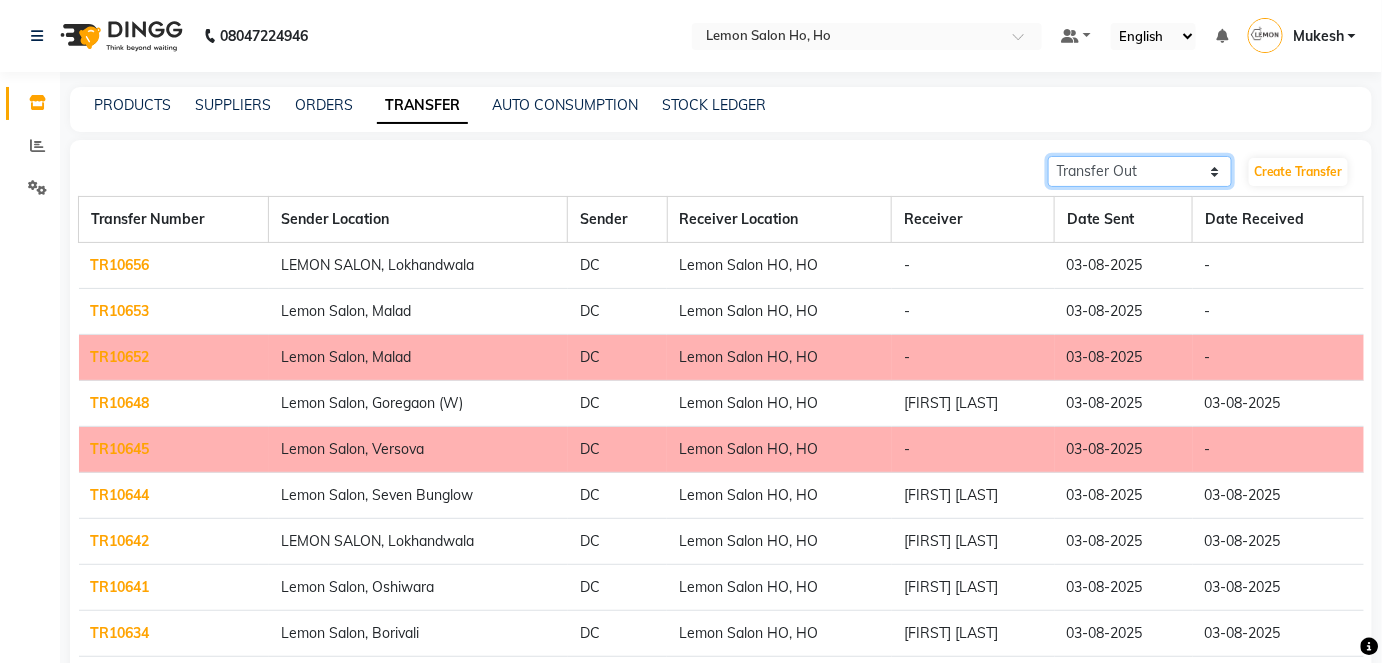 click on "Transfer In Transfer Out" 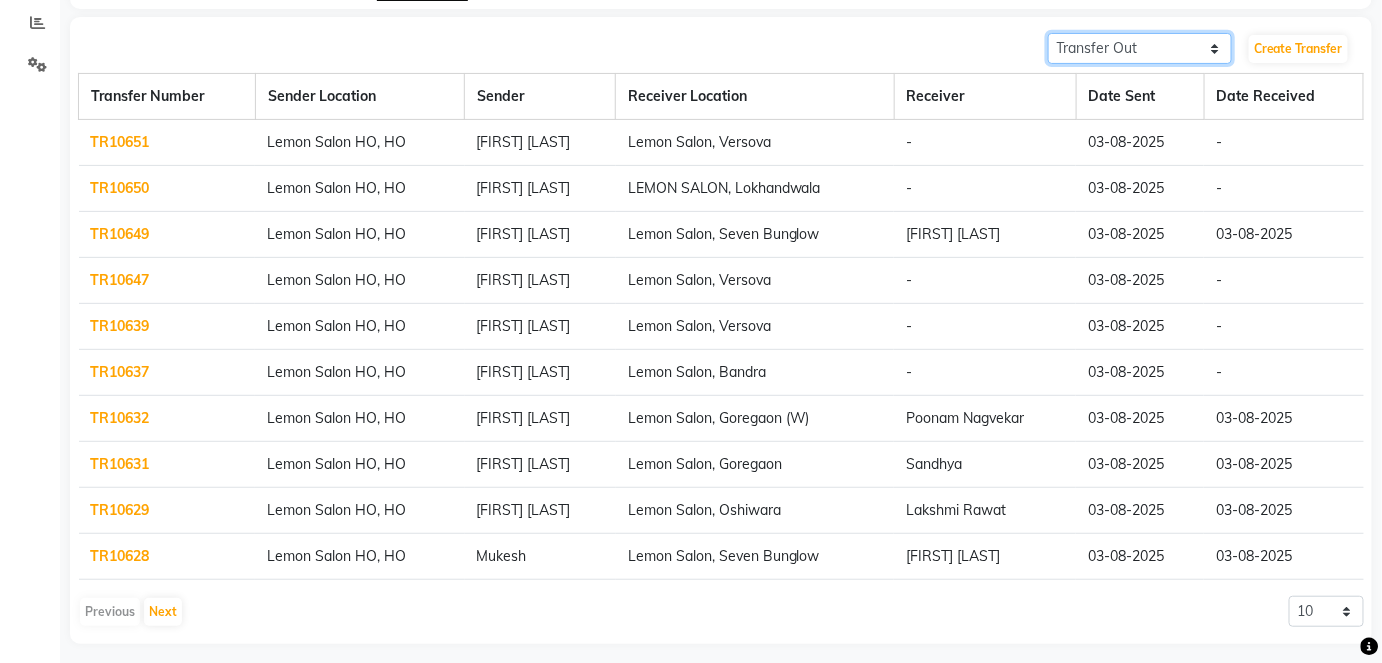 scroll, scrollTop: 130, scrollLeft: 0, axis: vertical 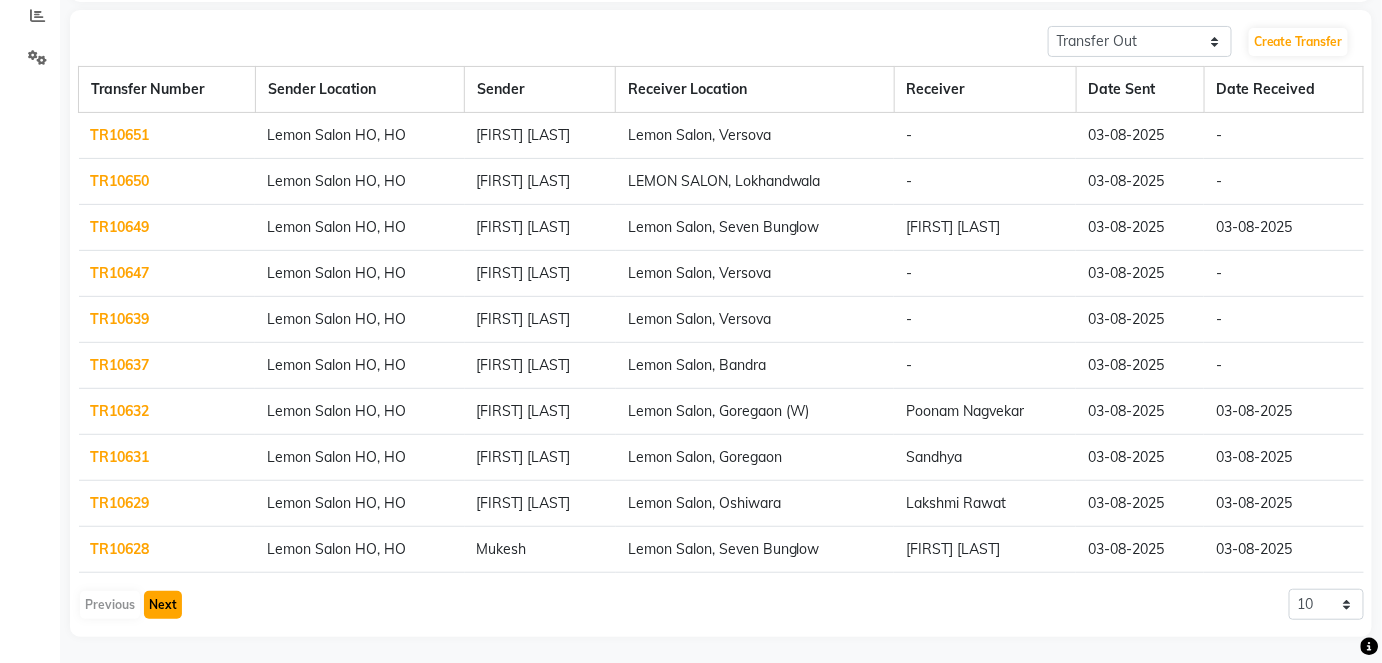 click on "Next" 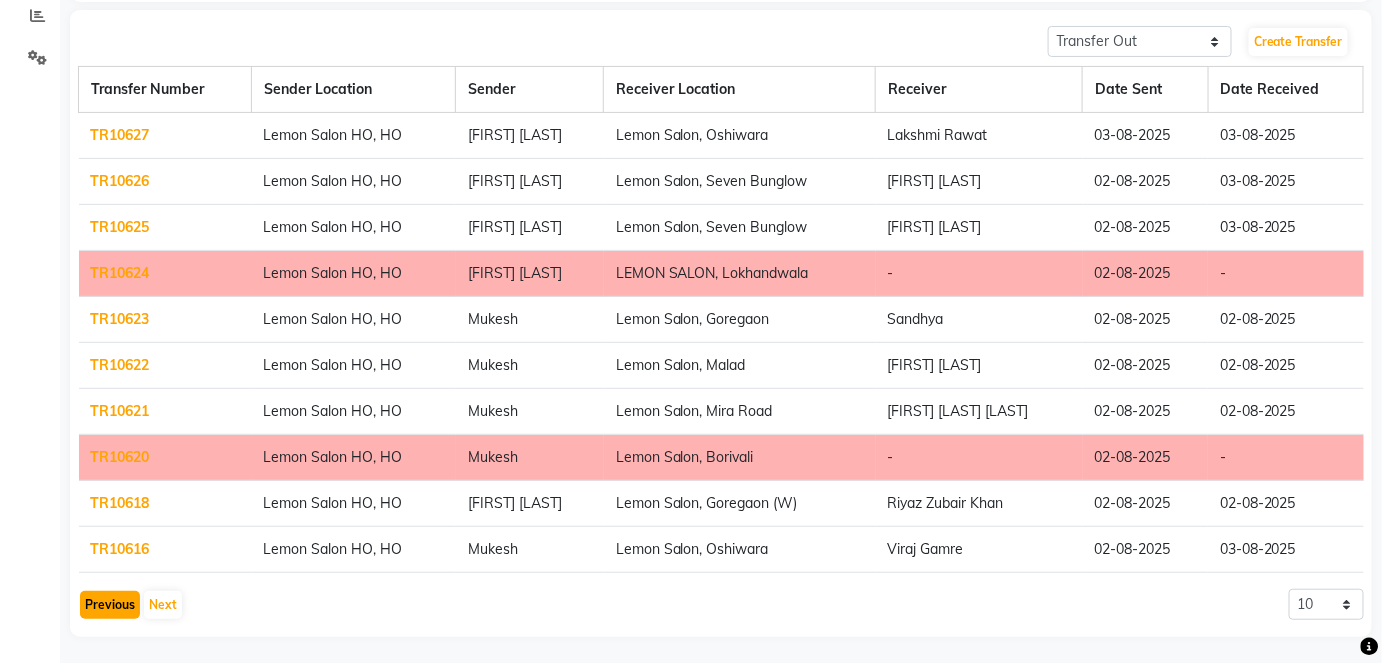 click on "Previous" 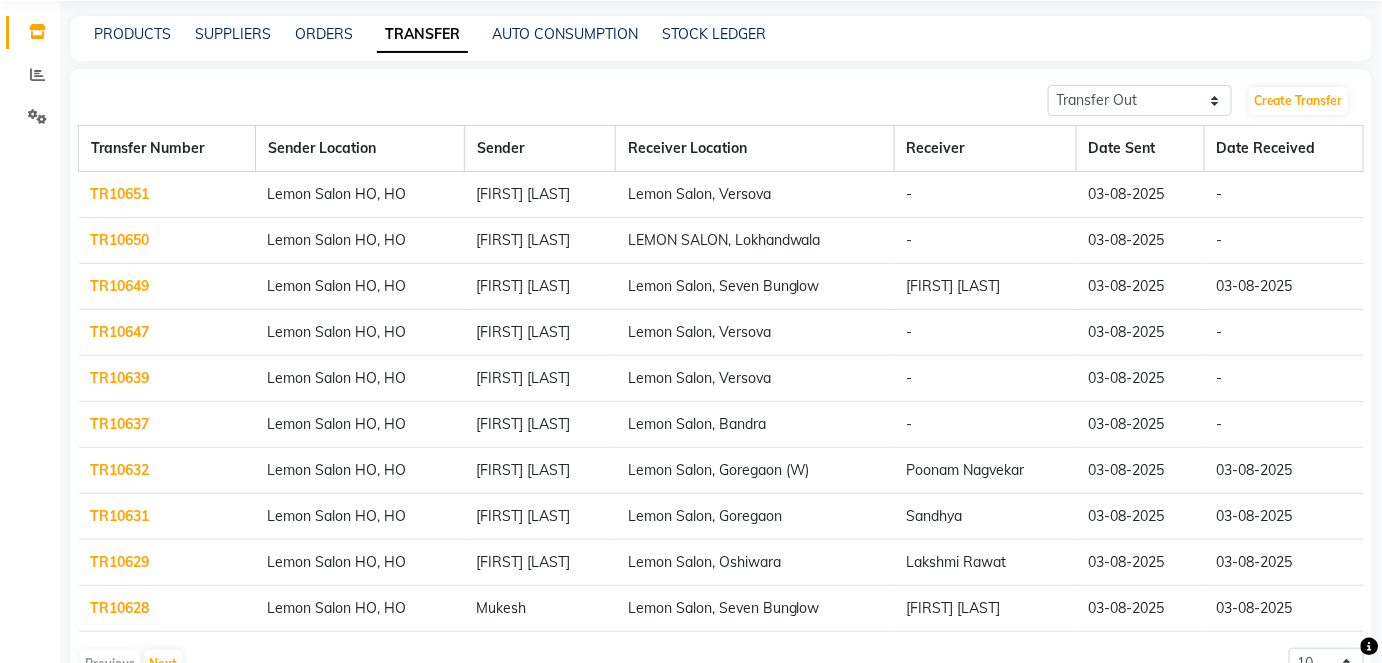 scroll, scrollTop: 0, scrollLeft: 0, axis: both 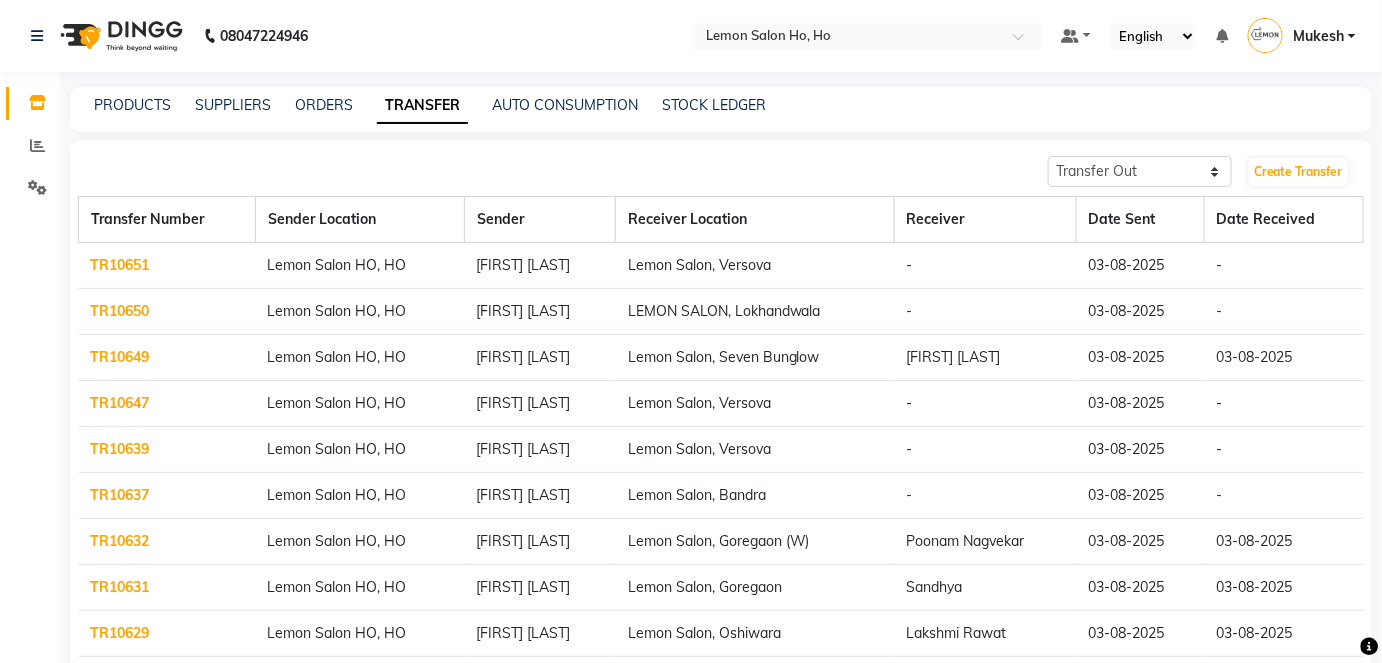 click on "[FIRST] [LAST]" 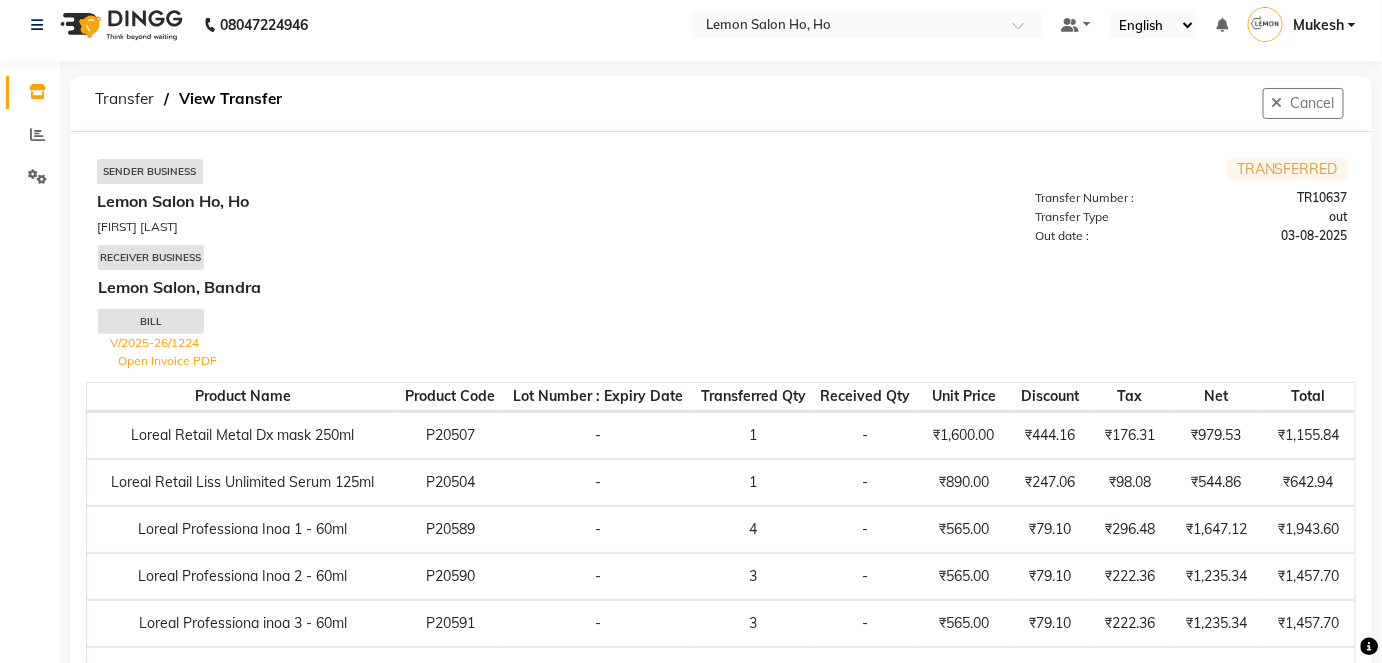 scroll, scrollTop: 0, scrollLeft: 0, axis: both 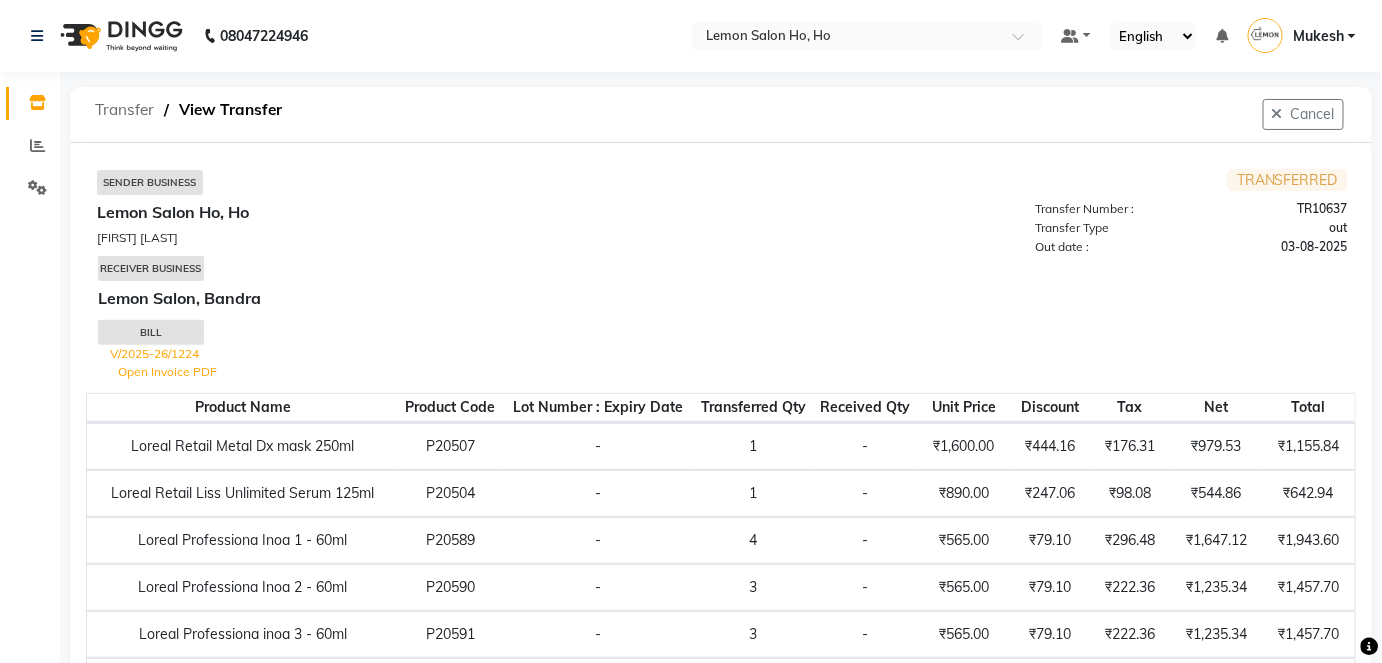 click on "Transfer" 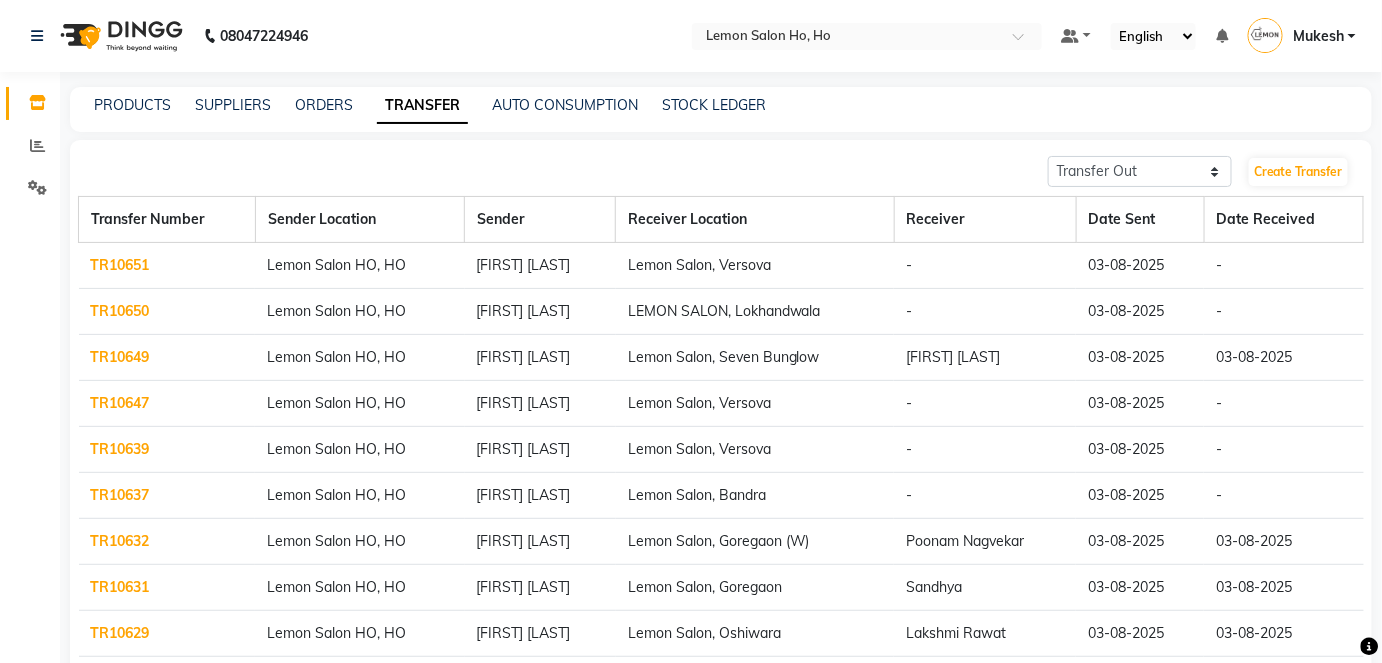 click on "TR10637" 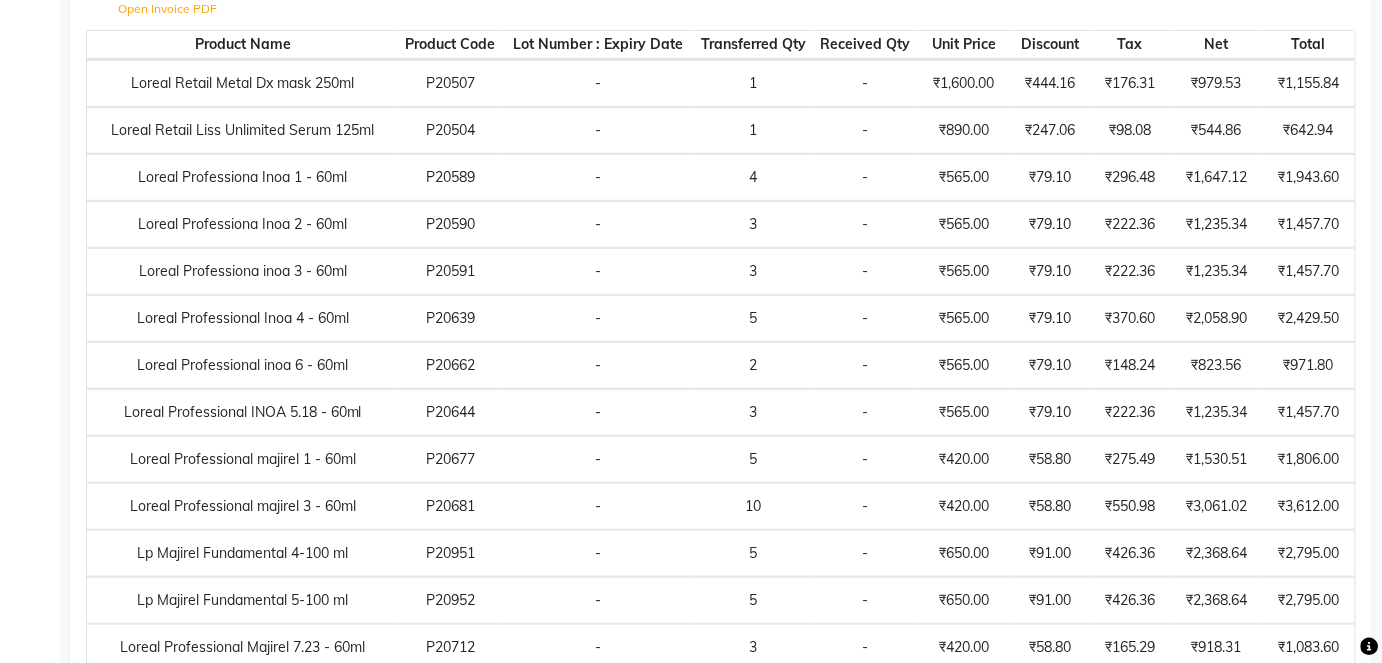 scroll, scrollTop: 0, scrollLeft: 0, axis: both 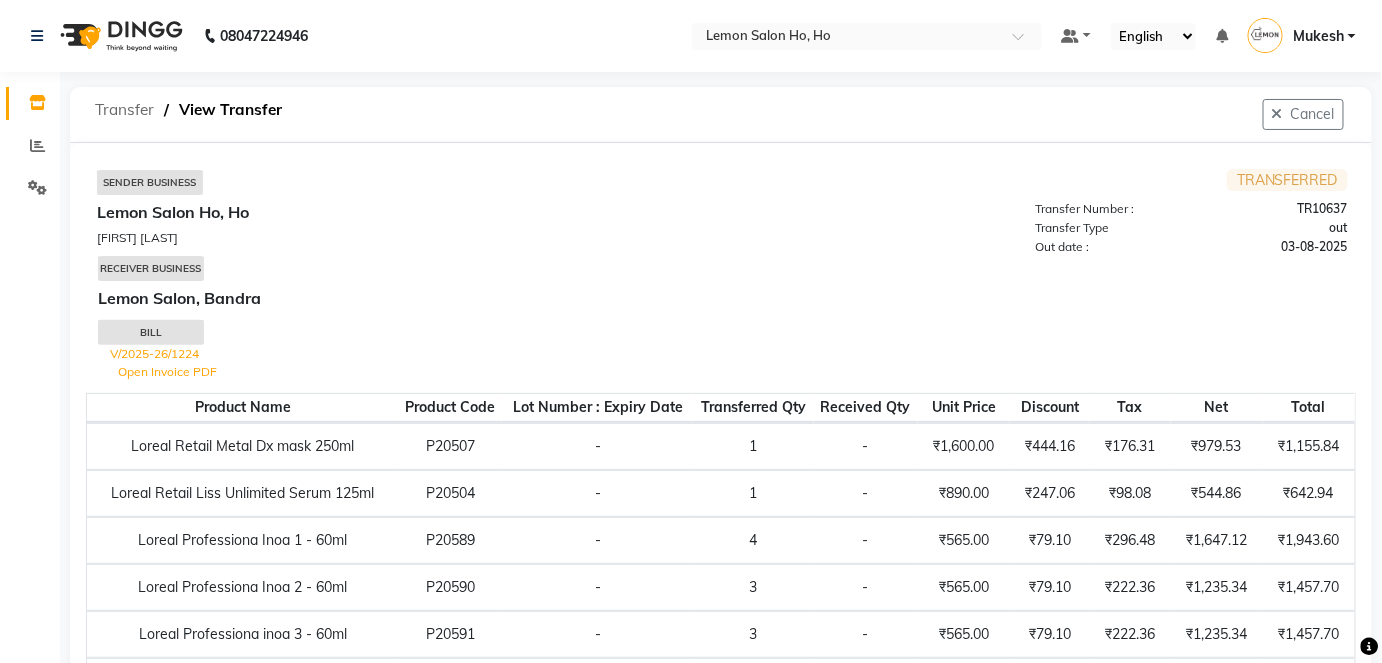 click on "Transfer" 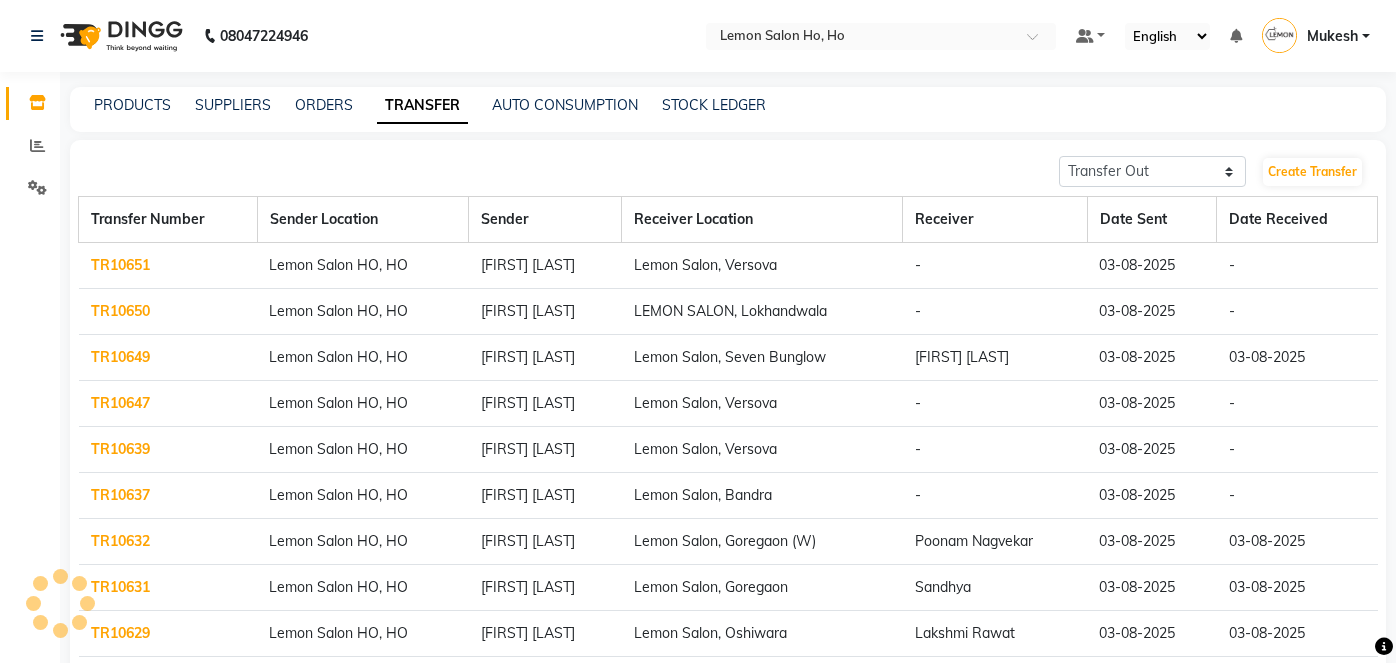 select on "sender" 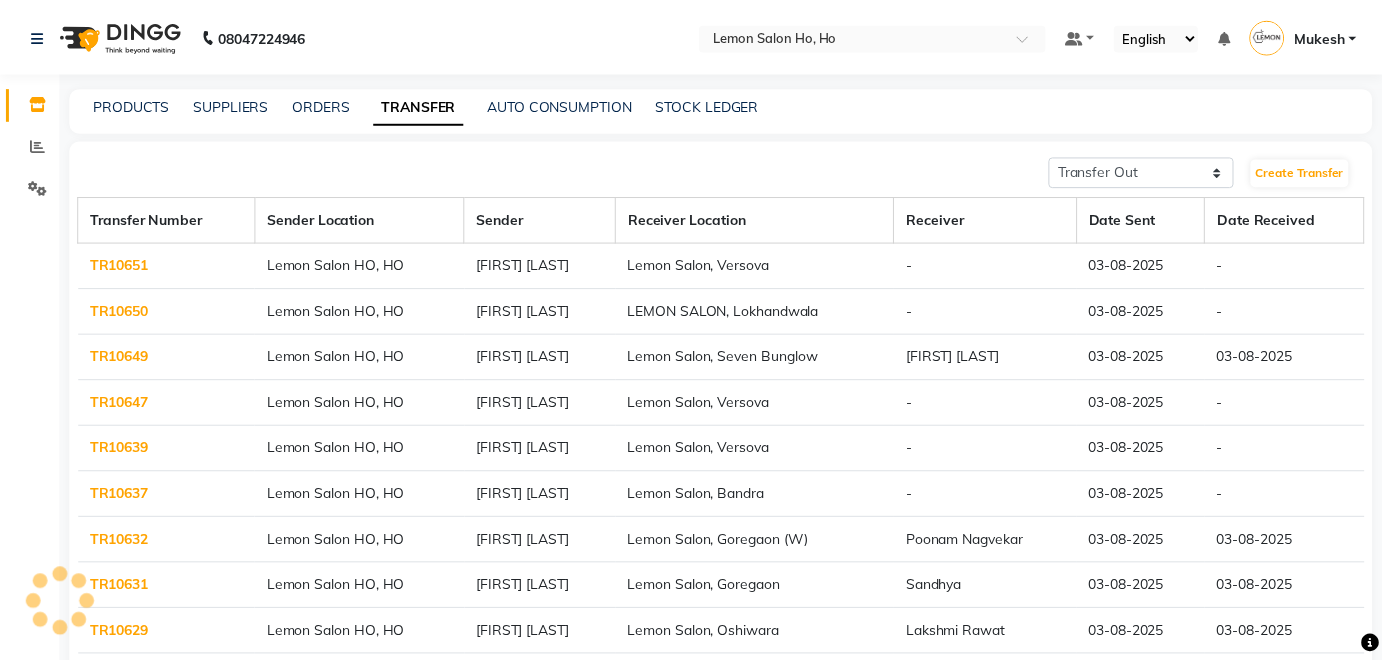scroll, scrollTop: 0, scrollLeft: 0, axis: both 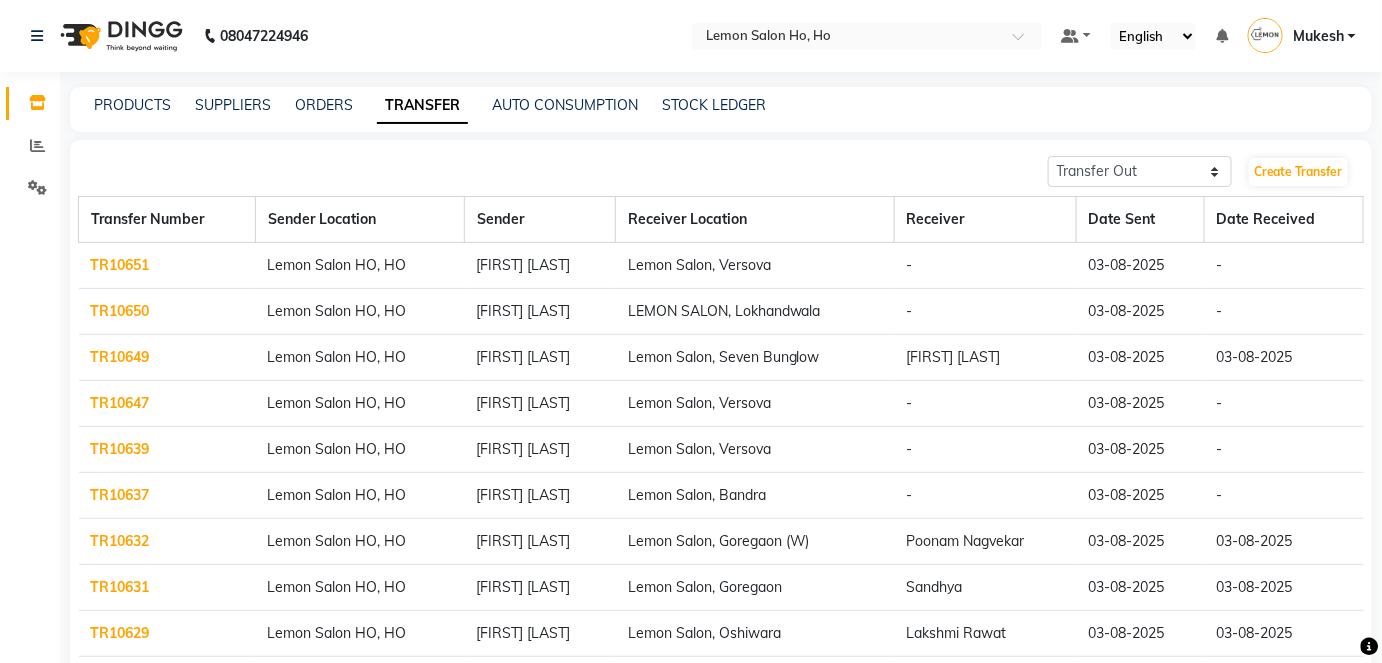 click on "TR10637" 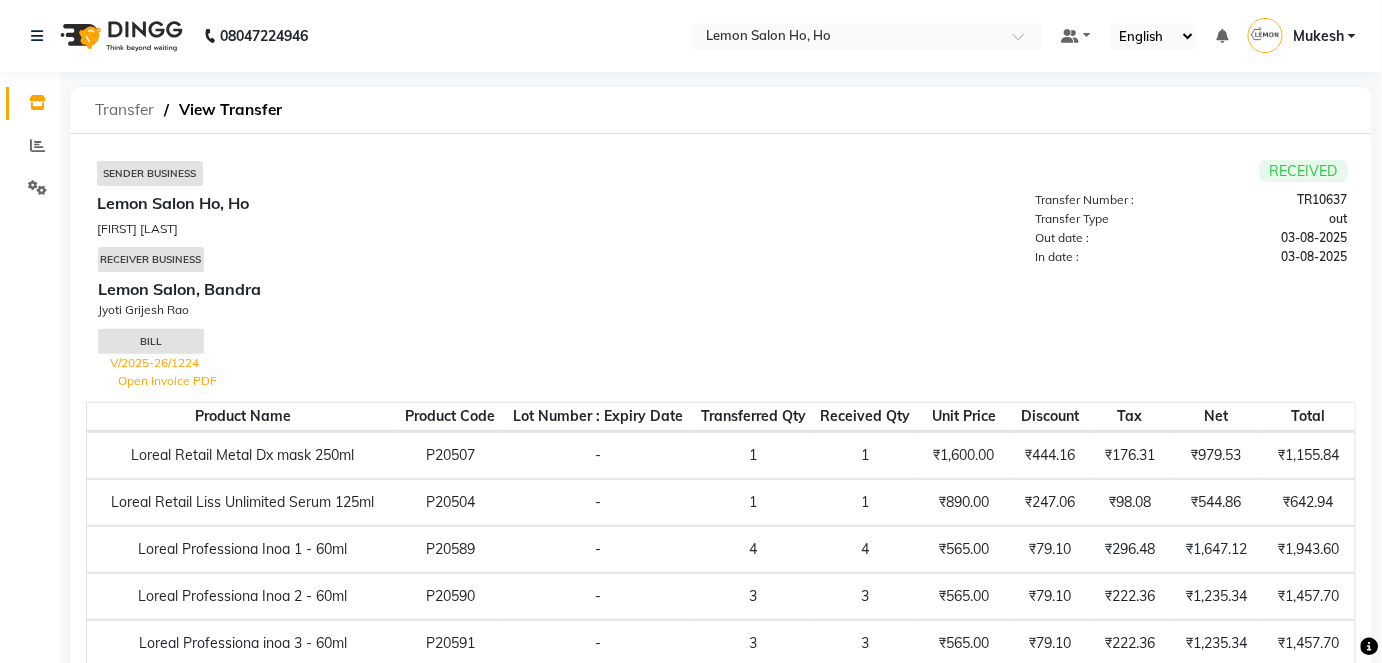 click on "Transfer" 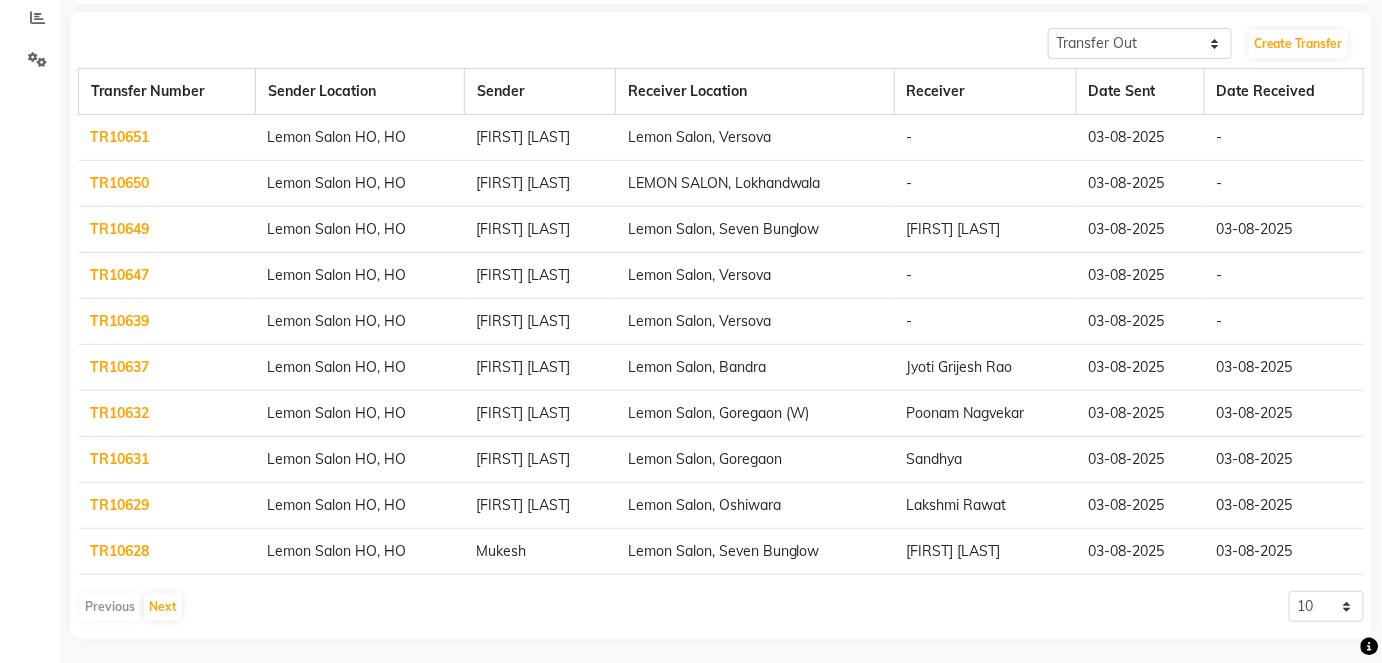 scroll, scrollTop: 130, scrollLeft: 0, axis: vertical 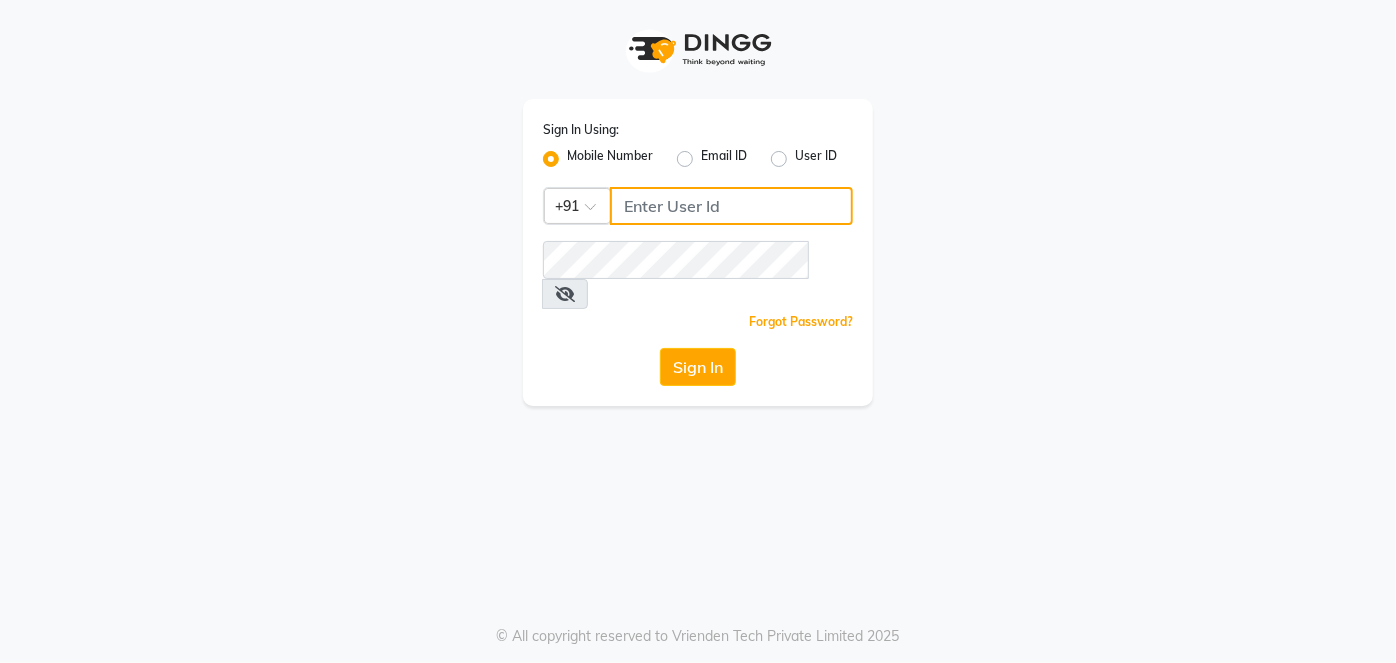 click 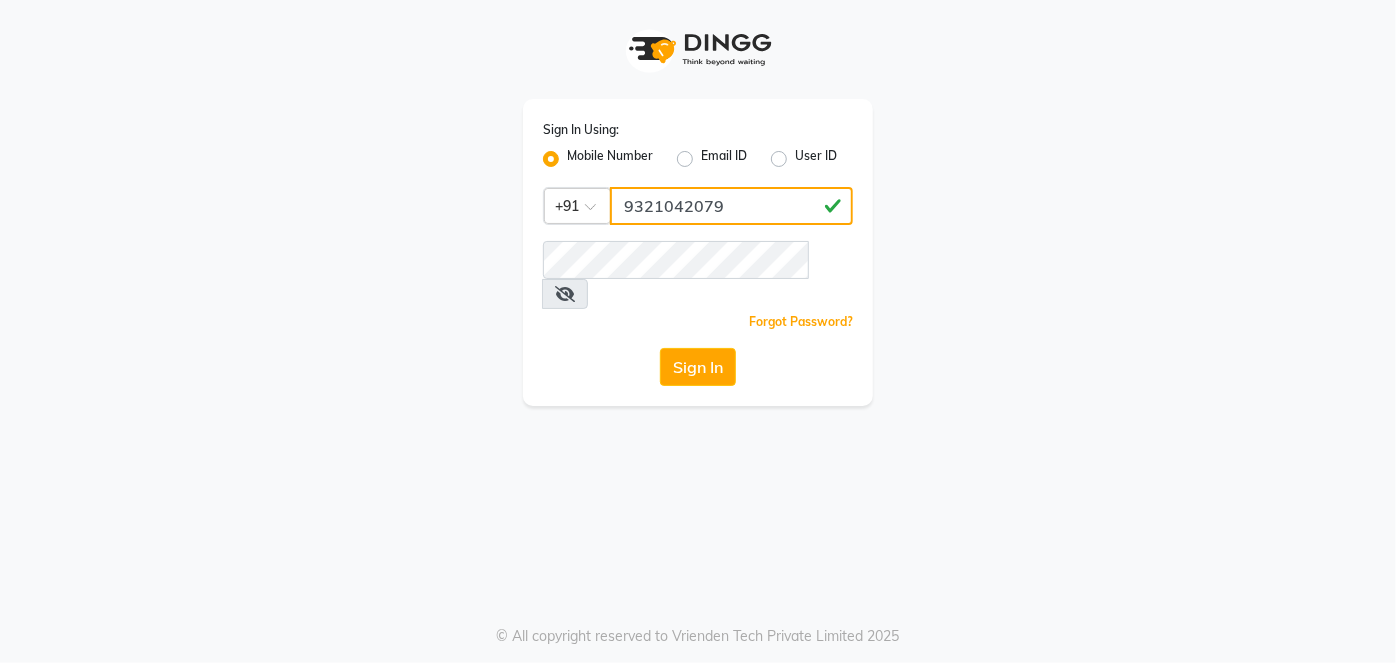 type on "9321042079" 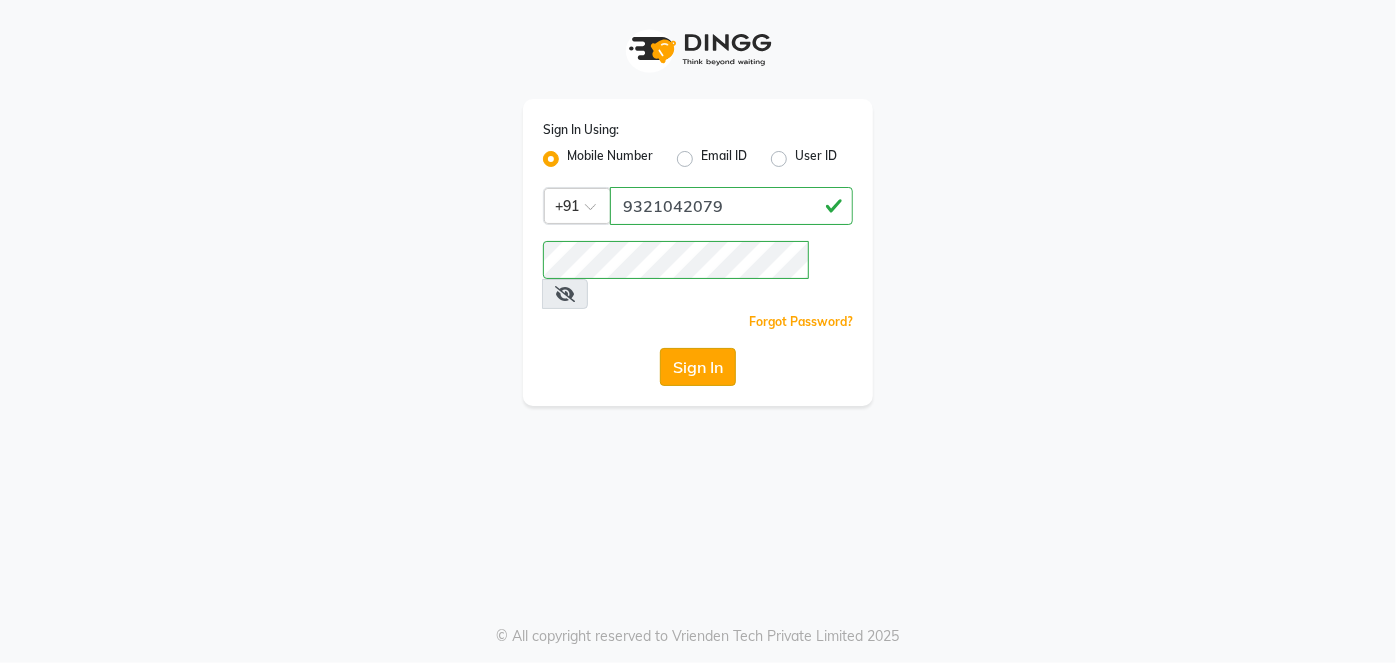 click on "Sign In" 